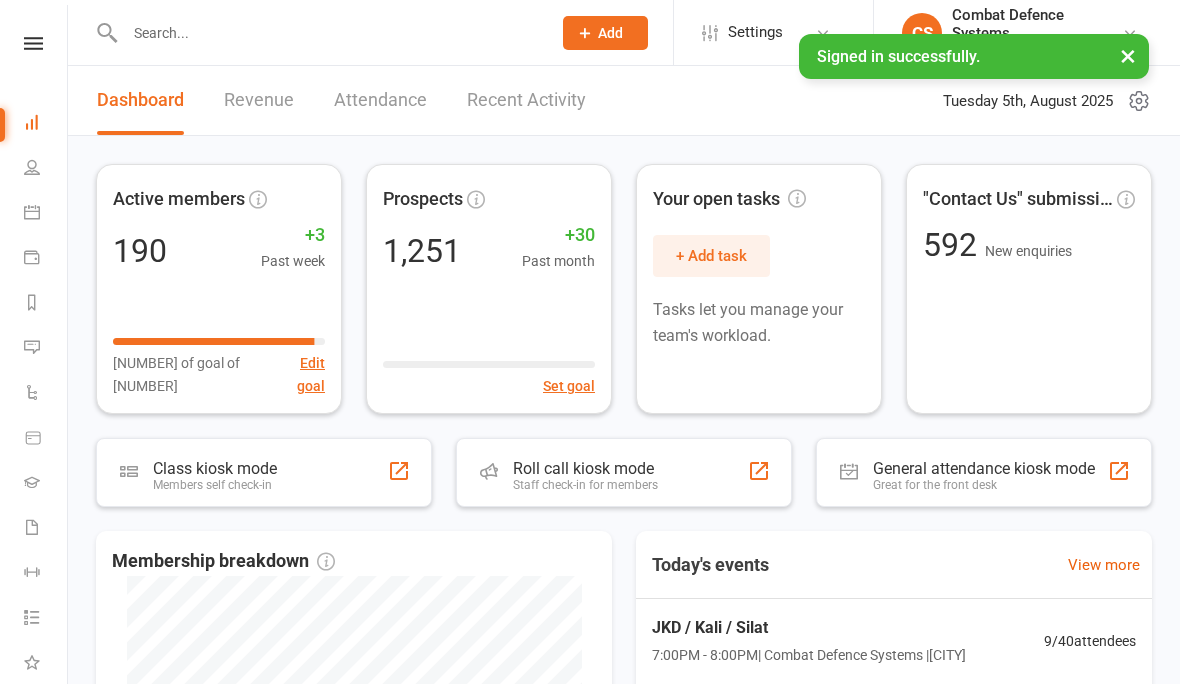 scroll, scrollTop: 0, scrollLeft: 0, axis: both 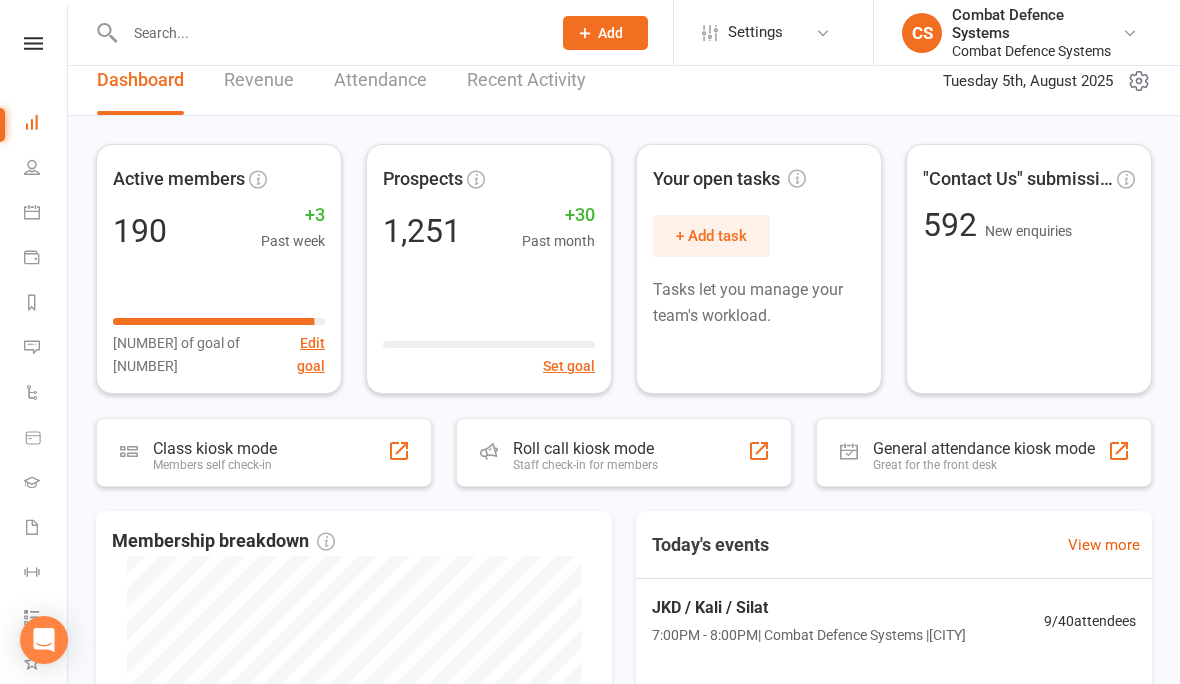 click on "Calendar" at bounding box center (46, 214) 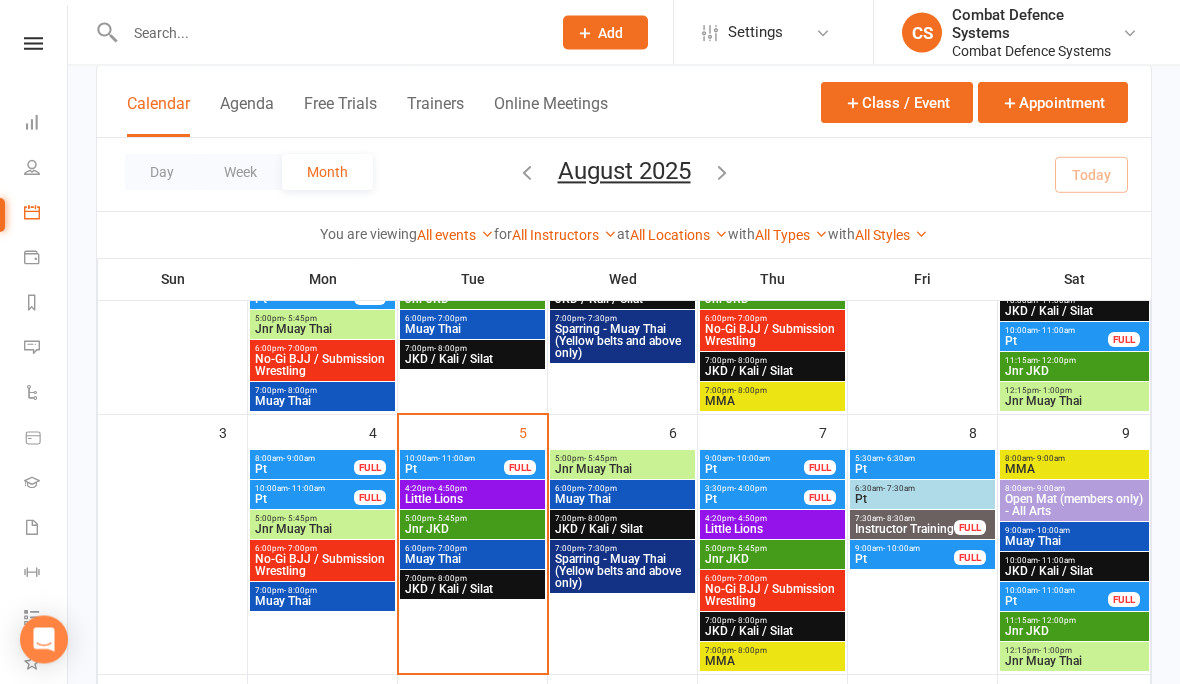 scroll, scrollTop: 276, scrollLeft: 0, axis: vertical 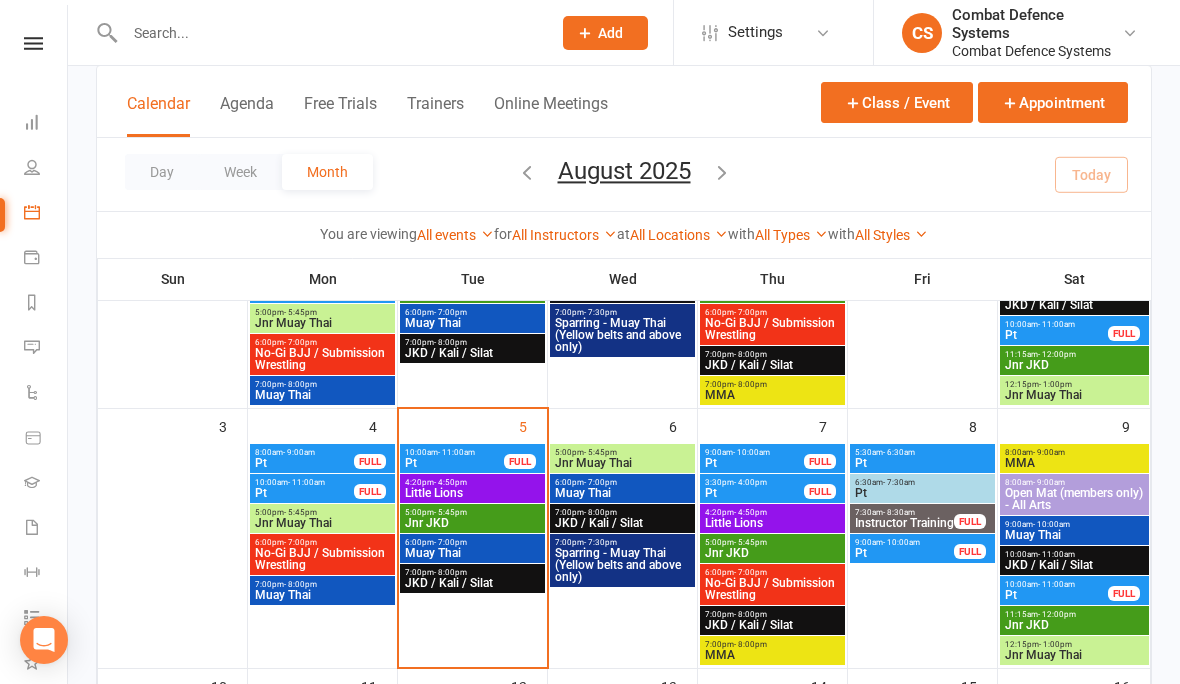 click on "6:00pm  - 7:00pm" at bounding box center (472, 542) 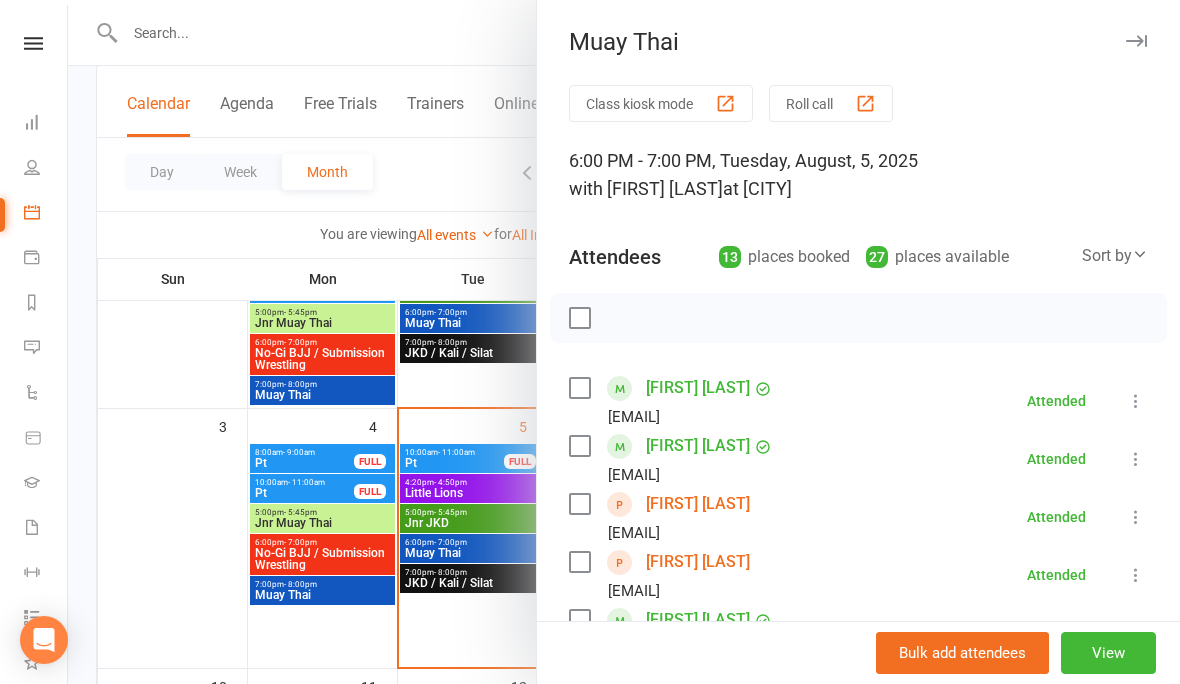 click on "[FIRST] [LAST]" at bounding box center (698, 562) 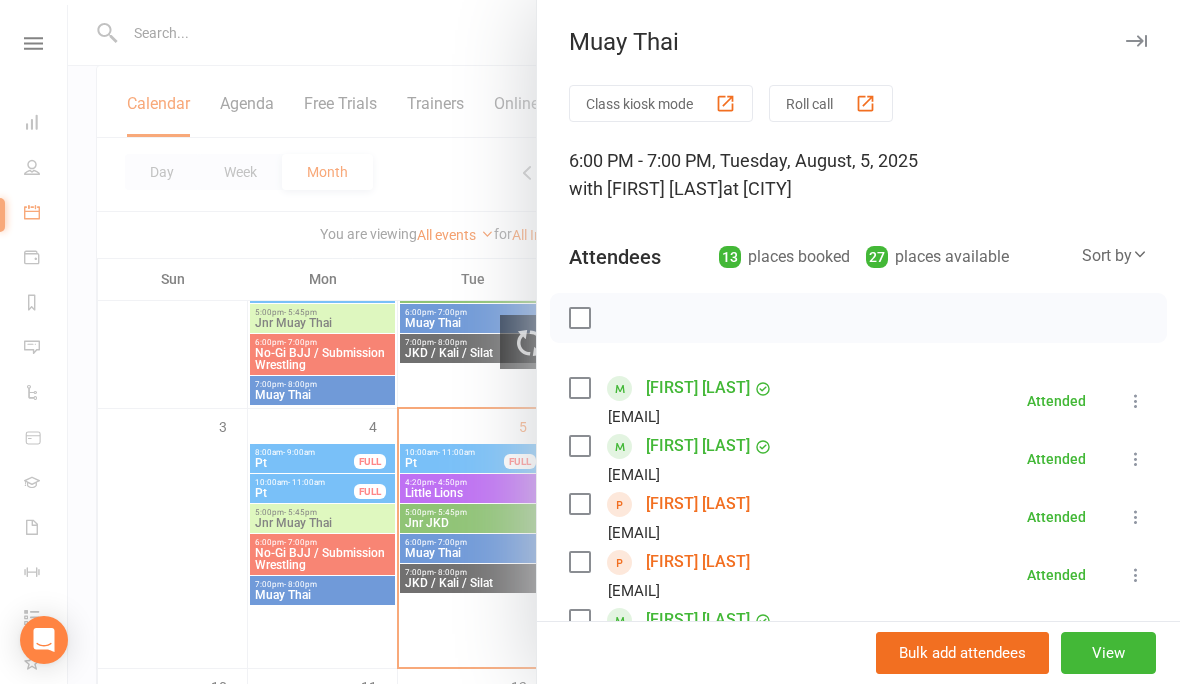 scroll, scrollTop: 0, scrollLeft: 0, axis: both 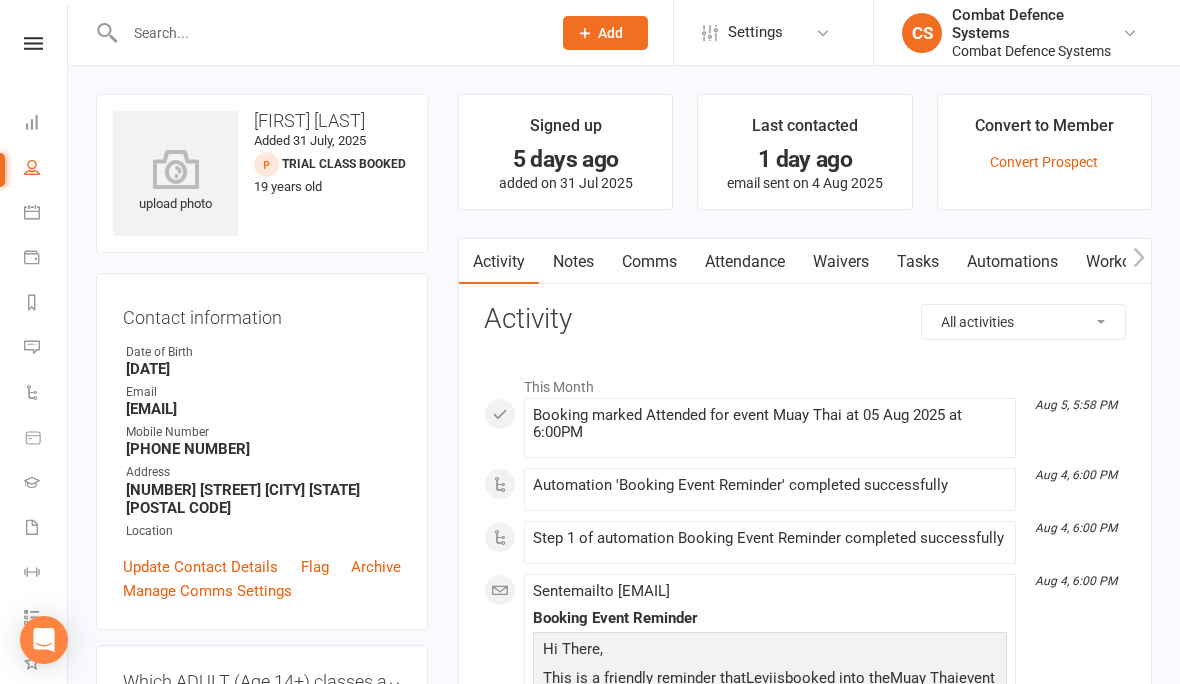 click on "Waivers" at bounding box center (841, 262) 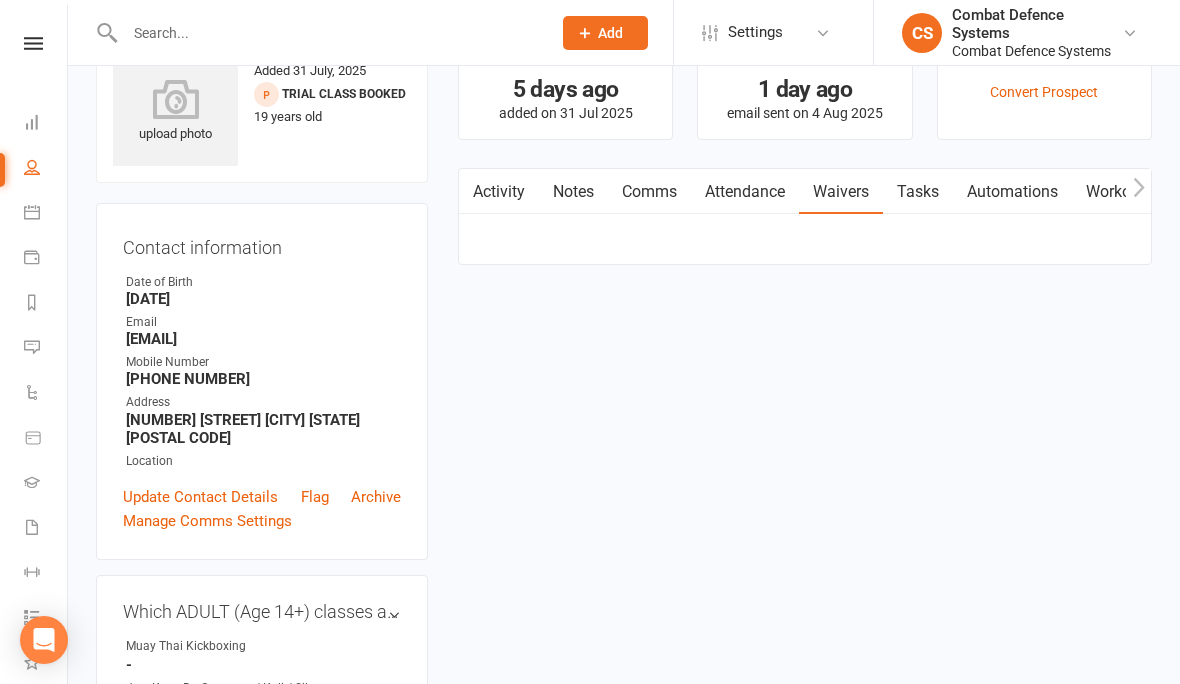 scroll, scrollTop: 78, scrollLeft: 0, axis: vertical 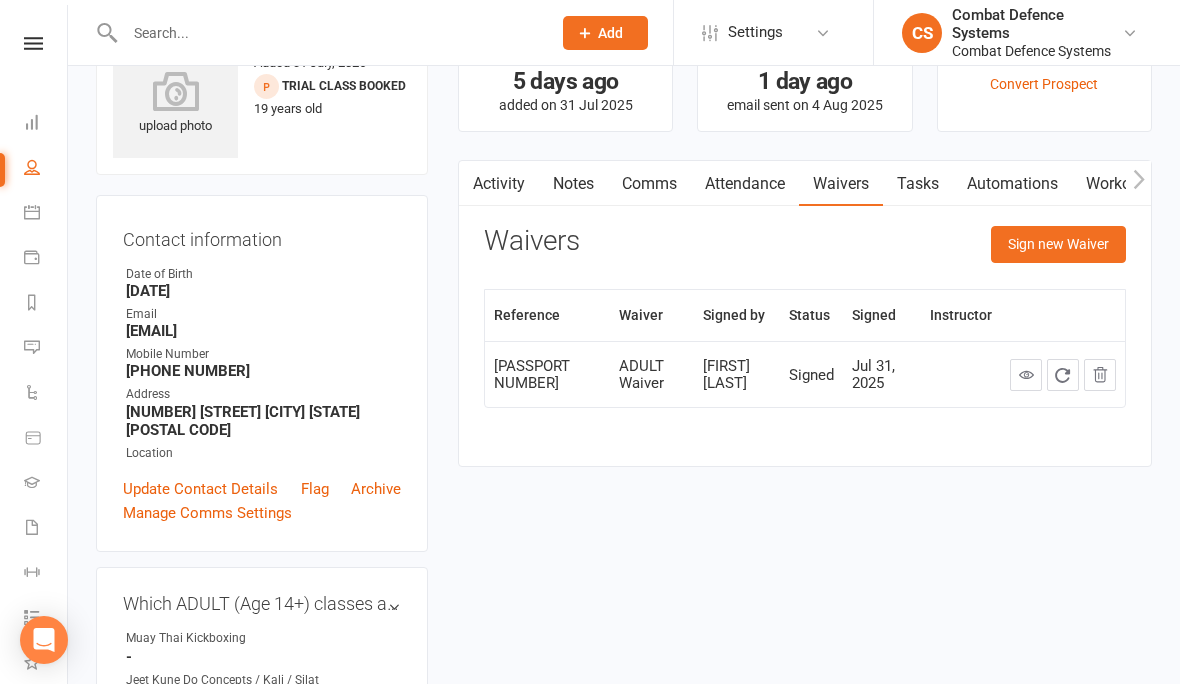 click on "Sign new Waiver" at bounding box center (1058, 244) 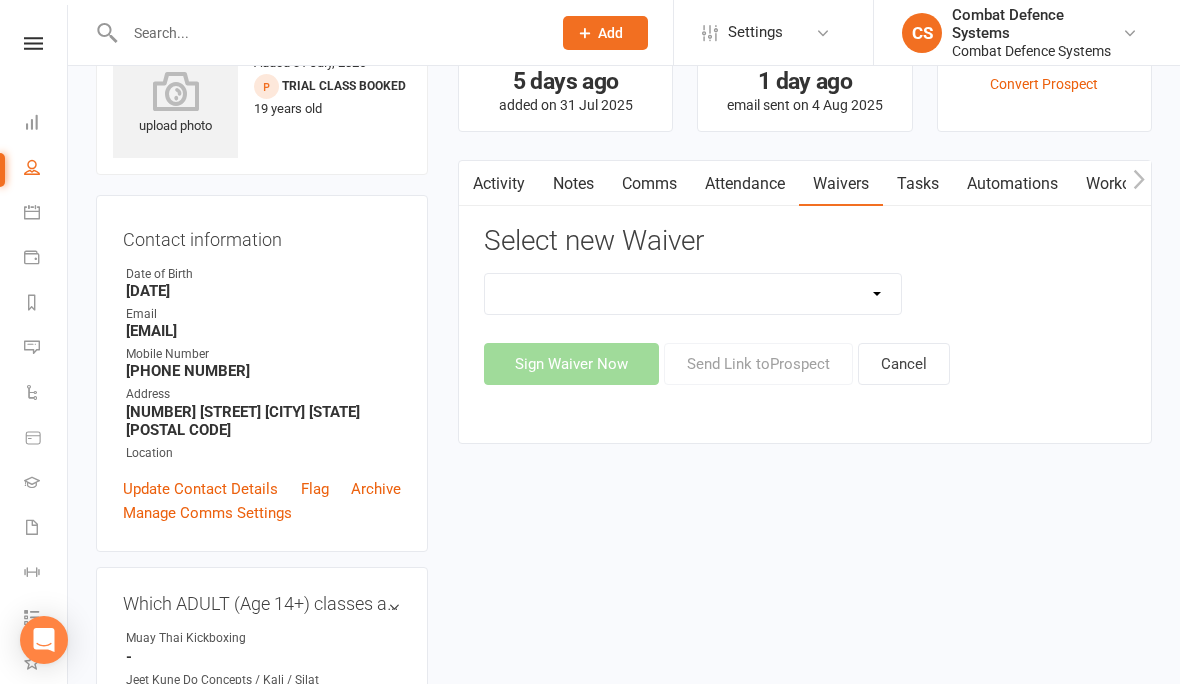 click on "10 Class Pass ALL ARTS - Application & Agreement 10 Class pass JKD /Kali /Silat - Application & Agreement 10 Class pass MUAY THAI - Application & Agreement 10 Class Pass PRIVATE LESSONS - Application & Agreement 2 week trial - Application & Membership Agreement - CHILD / DEPENDANT & ADULT 2 week trial - COMBINED Waiver & Application/Membership Agreement - ADULT ONLY 2 week trial KIDS - COMBINED Waiver & Application/Membership Agreement - CHILD / DEPENDANT ONLY 6 month Term - Application & Membership Agreement - CHILD / DEPENDANT & ADULT ADULT Waiver Application & Membership Agreement - ADULT Application & Membership Agreement - CHILD / DEPENDANT & ADULT CC / Bank Acc Details Child Waiver CombatReady - Fitness/Strength/Conditioning/Sparring: Membership add-on COMBINED Waiver & Application/Membership Agreement - ADULT COMBINED Waiver & Application/Membership Agreement - CHILD/DEPENDANT COMBINED Waiver & Application/Membership Agreement - FIFO FIFO Application & Membership Agreement PT - 10 x 1 hour lessons" at bounding box center (693, 294) 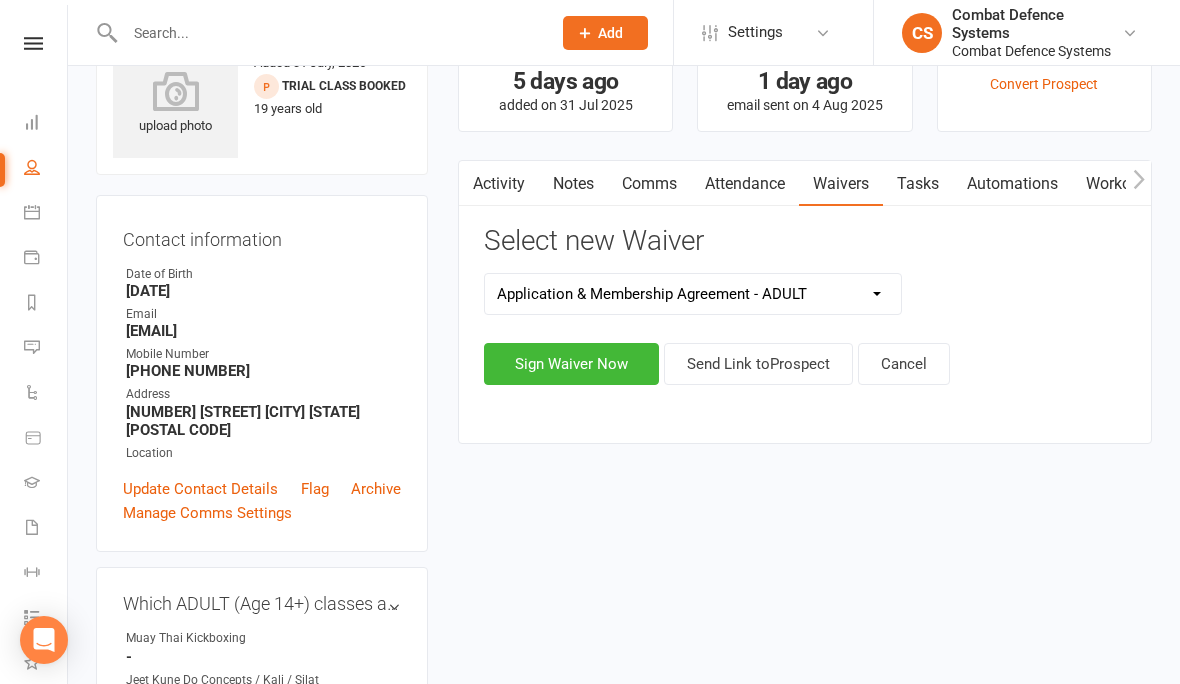 click on "Sign Waiver Now" at bounding box center (571, 364) 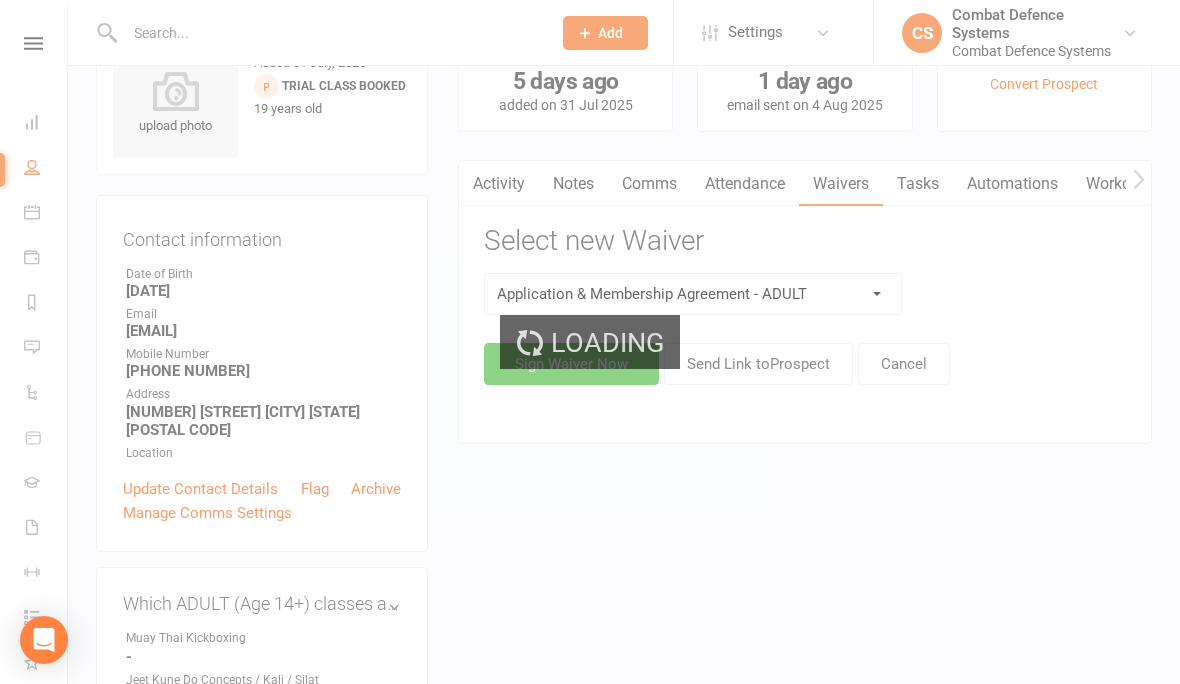 scroll, scrollTop: 0, scrollLeft: 0, axis: both 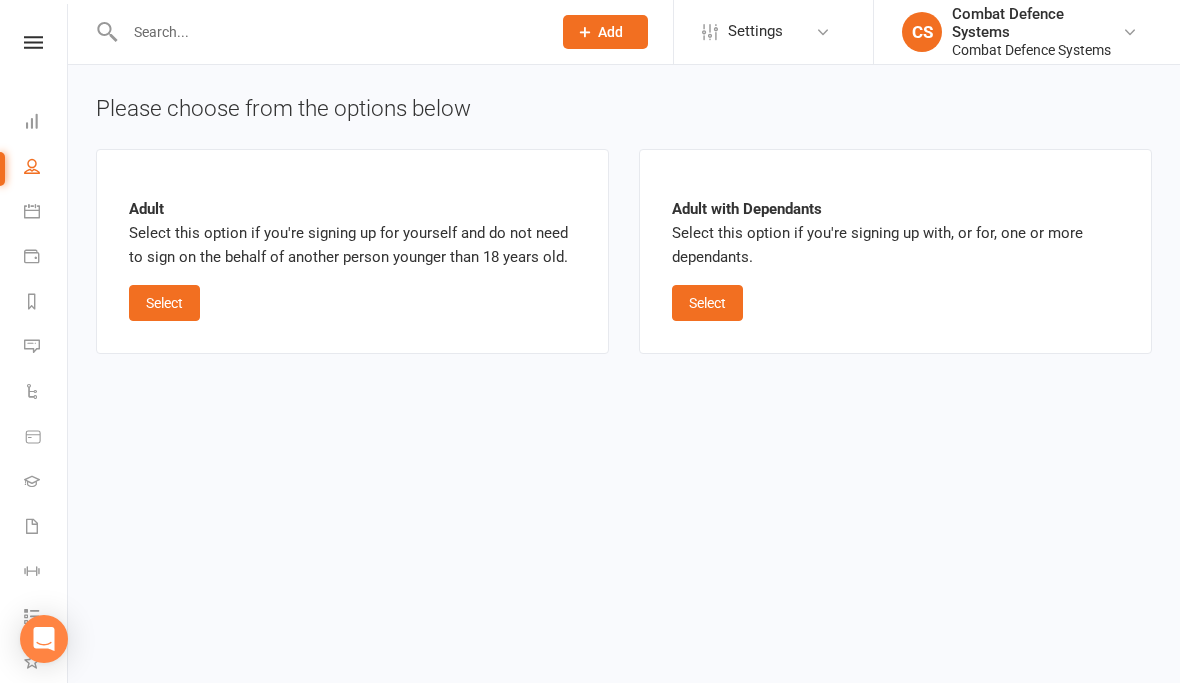 click on "Select" at bounding box center [164, 304] 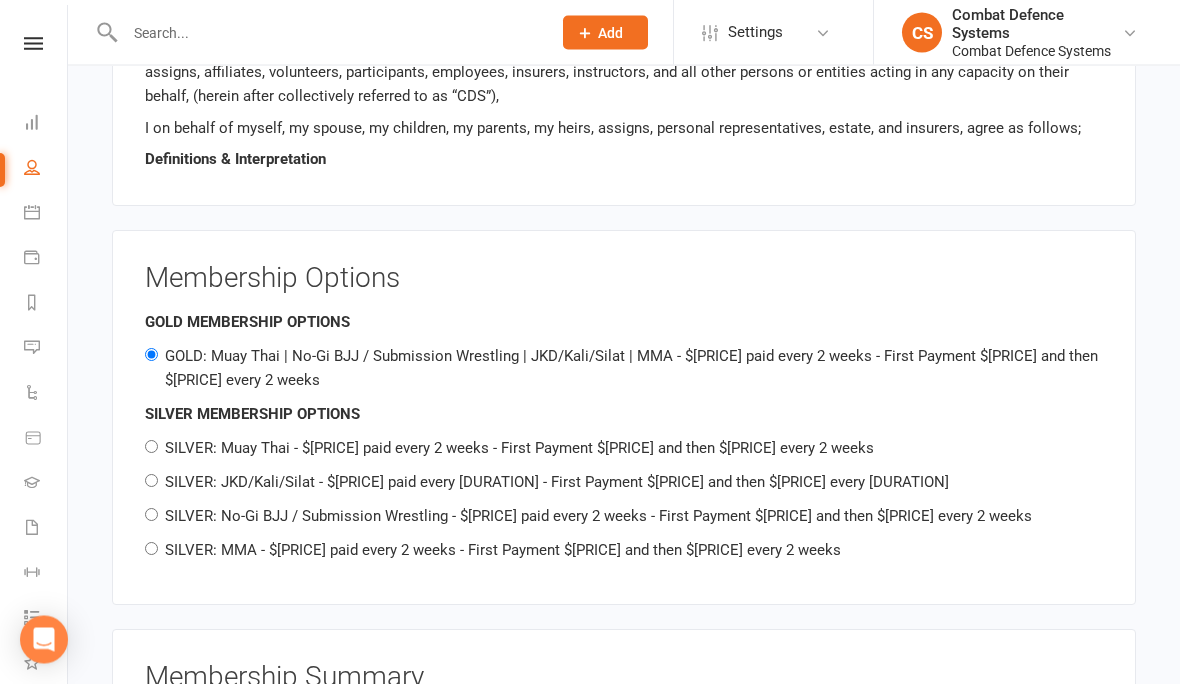 scroll, scrollTop: 1660, scrollLeft: 0, axis: vertical 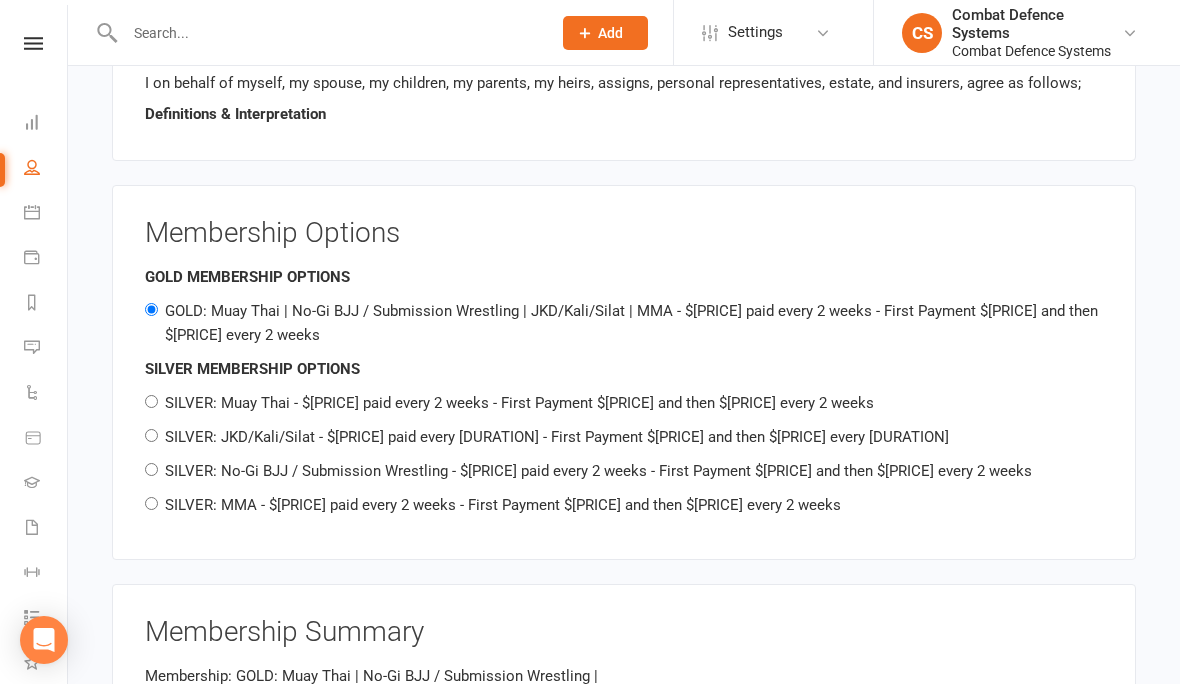 click on "SILVER: Muay Thai - $[PRICE] paid every 2 weeks - First Payment $[PRICE] and then $[PRICE] every 2 weeks" at bounding box center [151, 401] 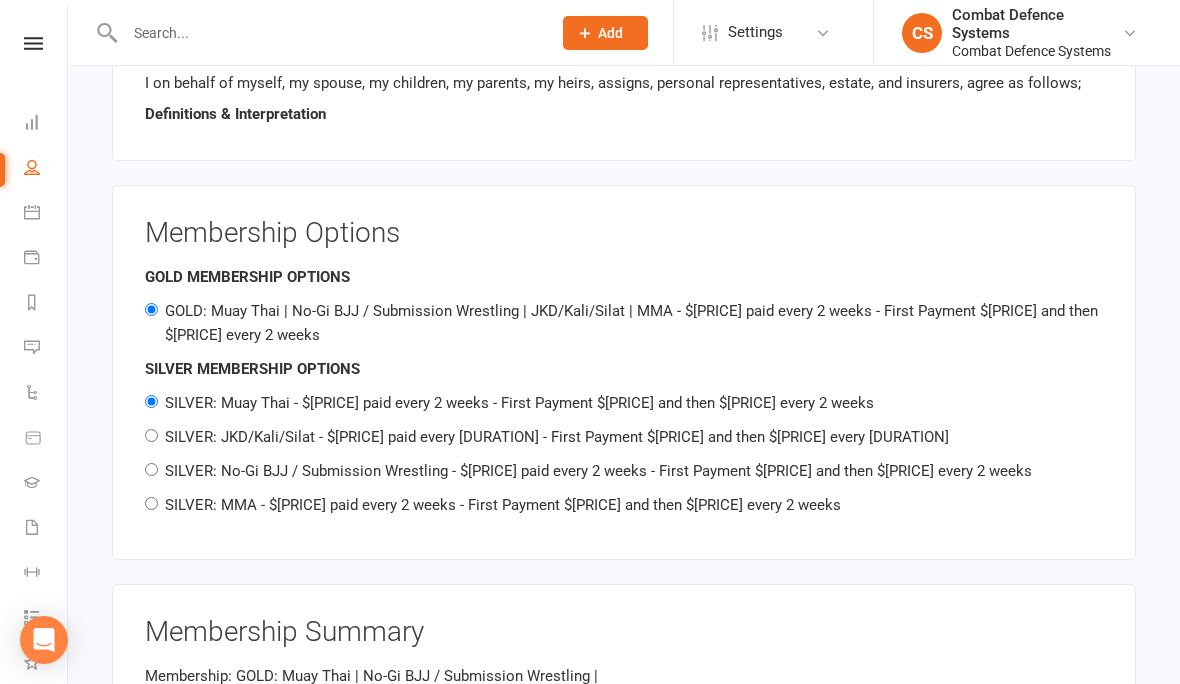 radio on "false" 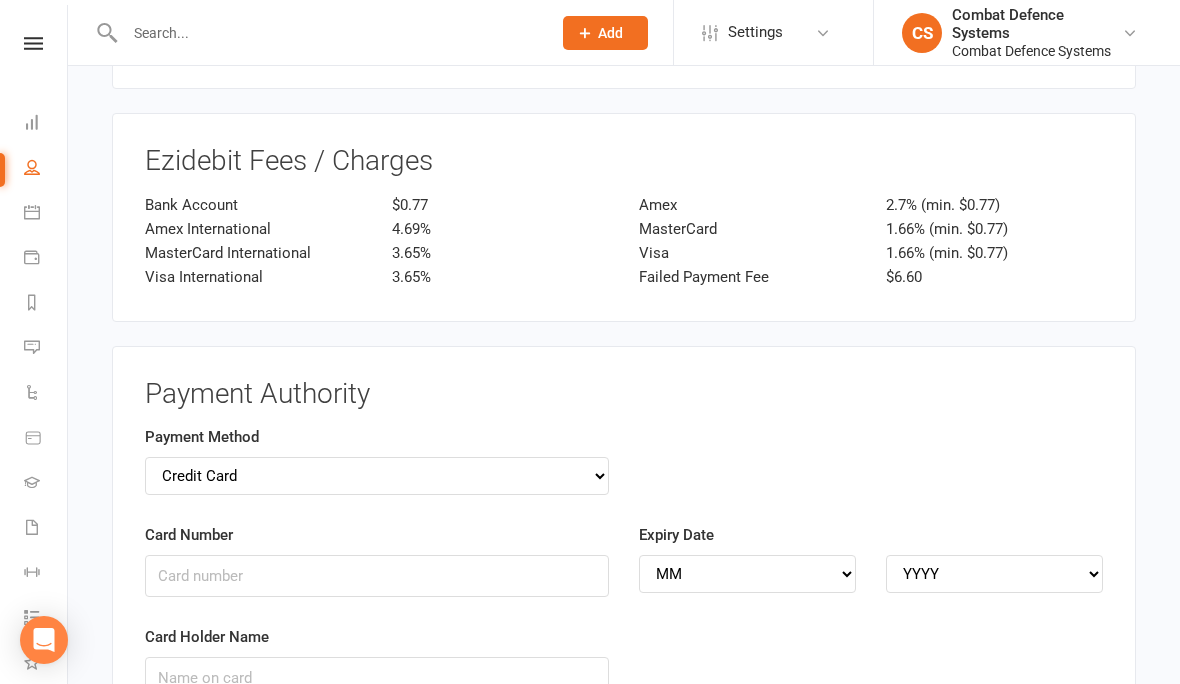 scroll, scrollTop: 2387, scrollLeft: 0, axis: vertical 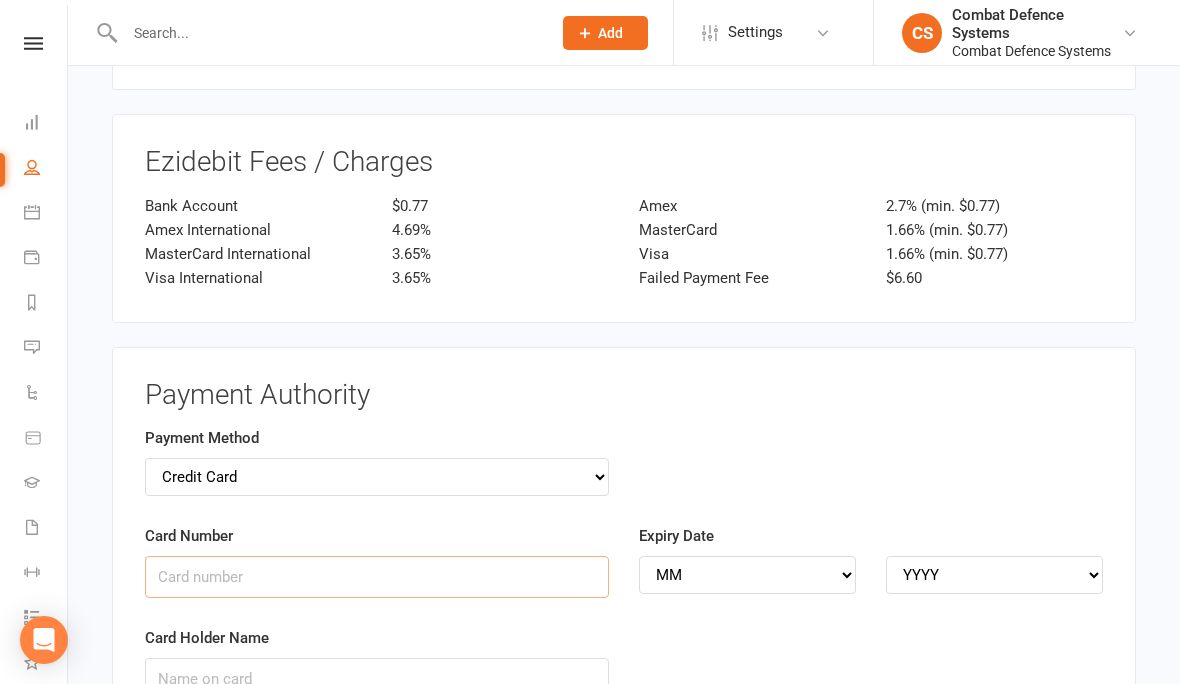 click on "Card Number" at bounding box center (377, 577) 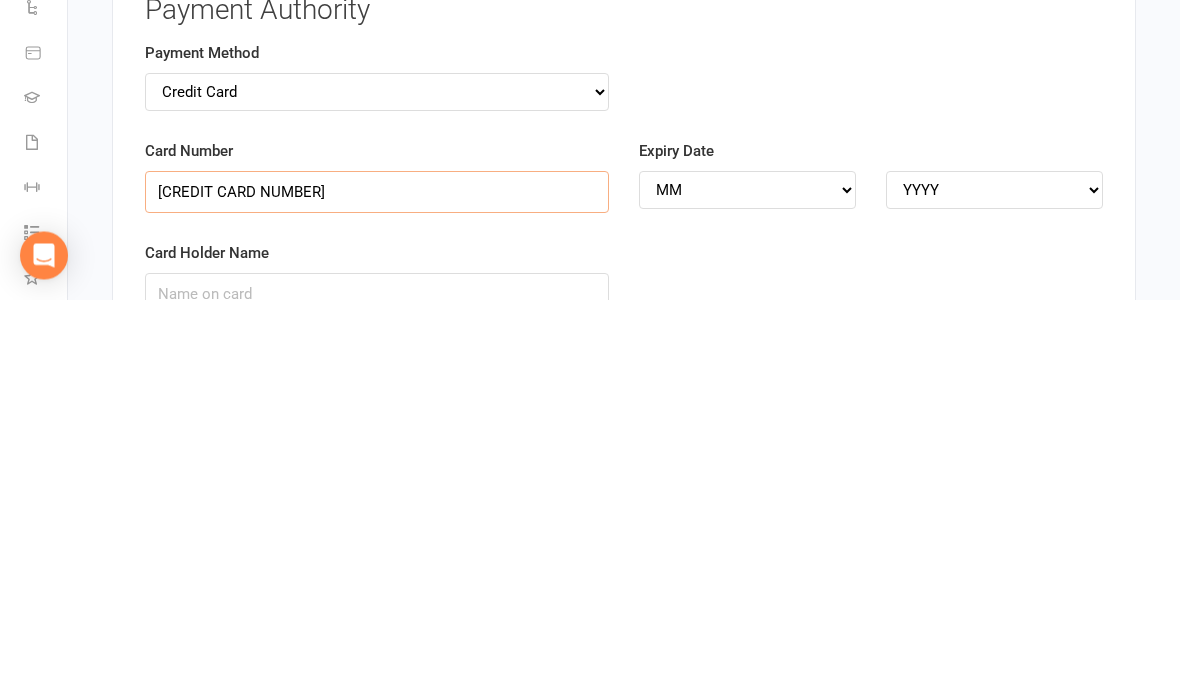 type on "[CREDIT CARD NUMBER]" 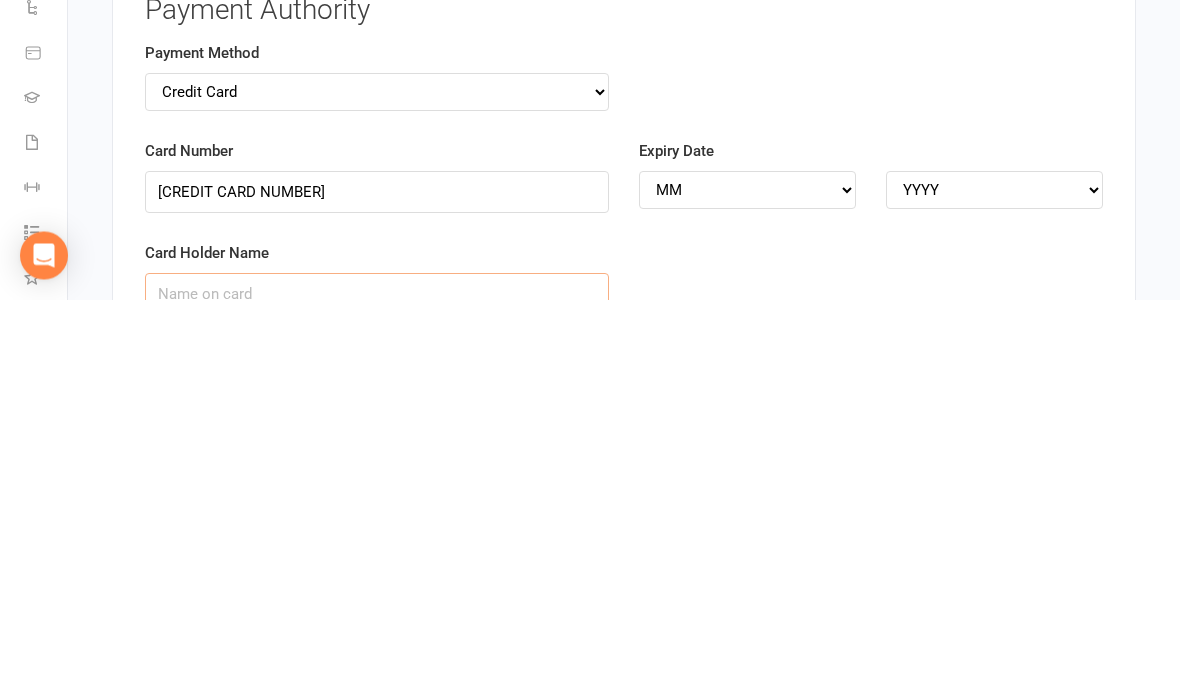 click on "Card Holder Name" at bounding box center [377, 663] 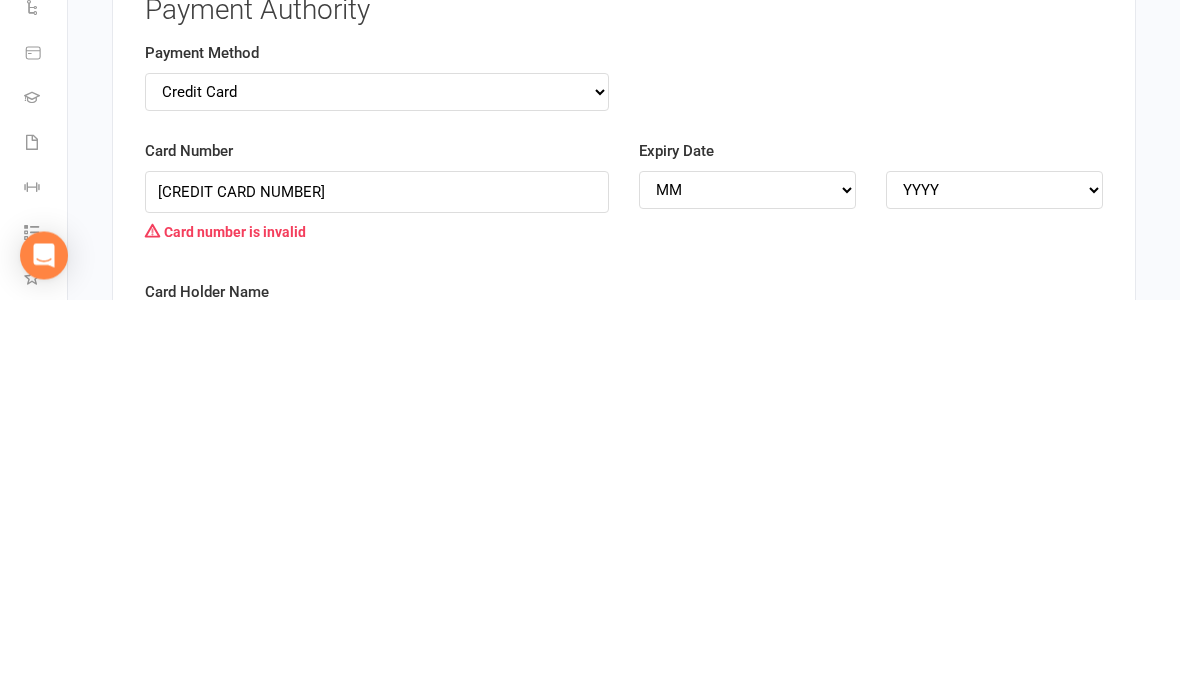 scroll, scrollTop: 2491, scrollLeft: 0, axis: vertical 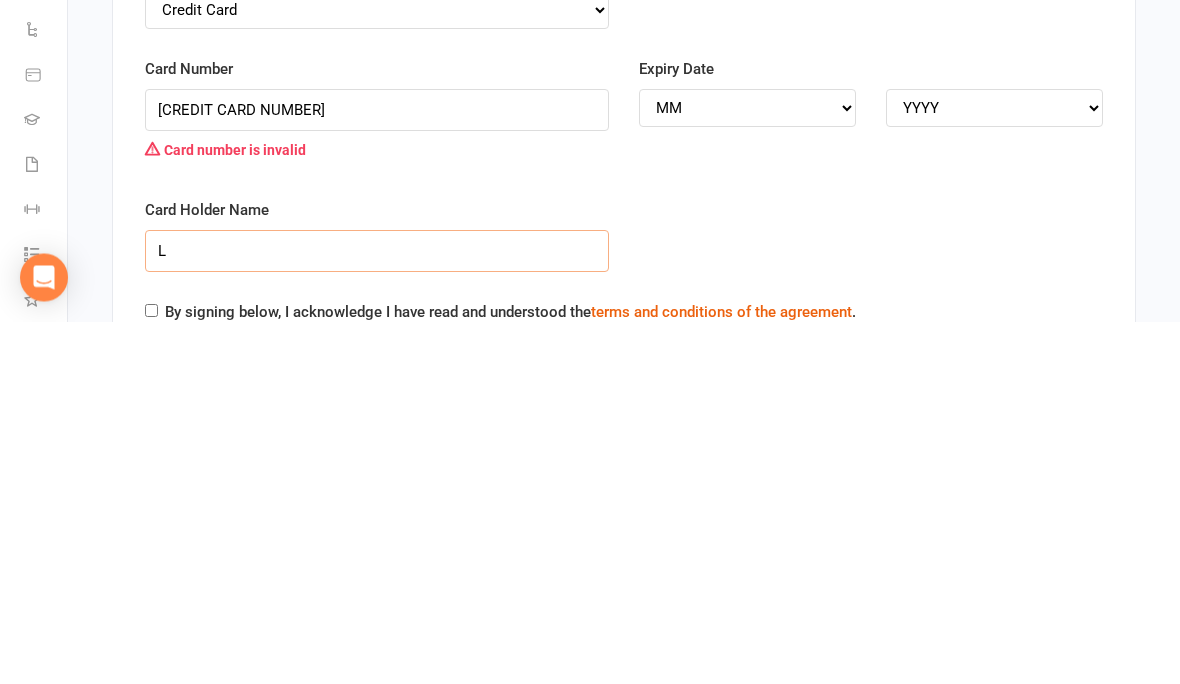 type on "L" 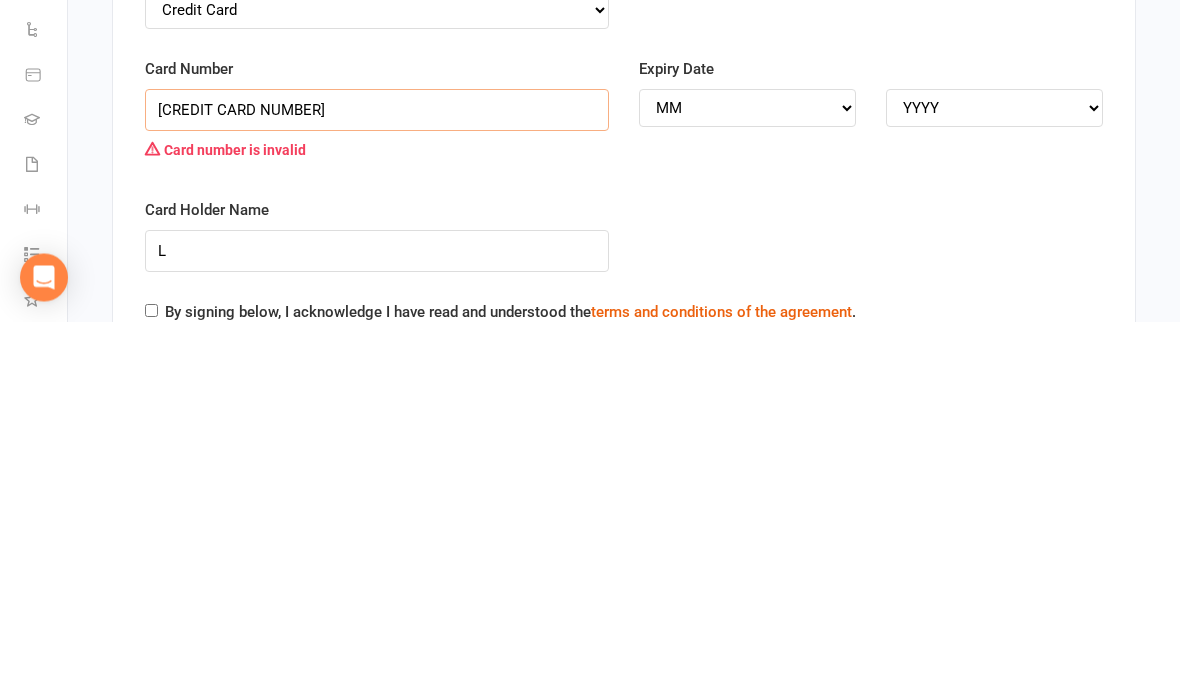 click on "[CREDIT CARD NUMBER]" at bounding box center [377, 473] 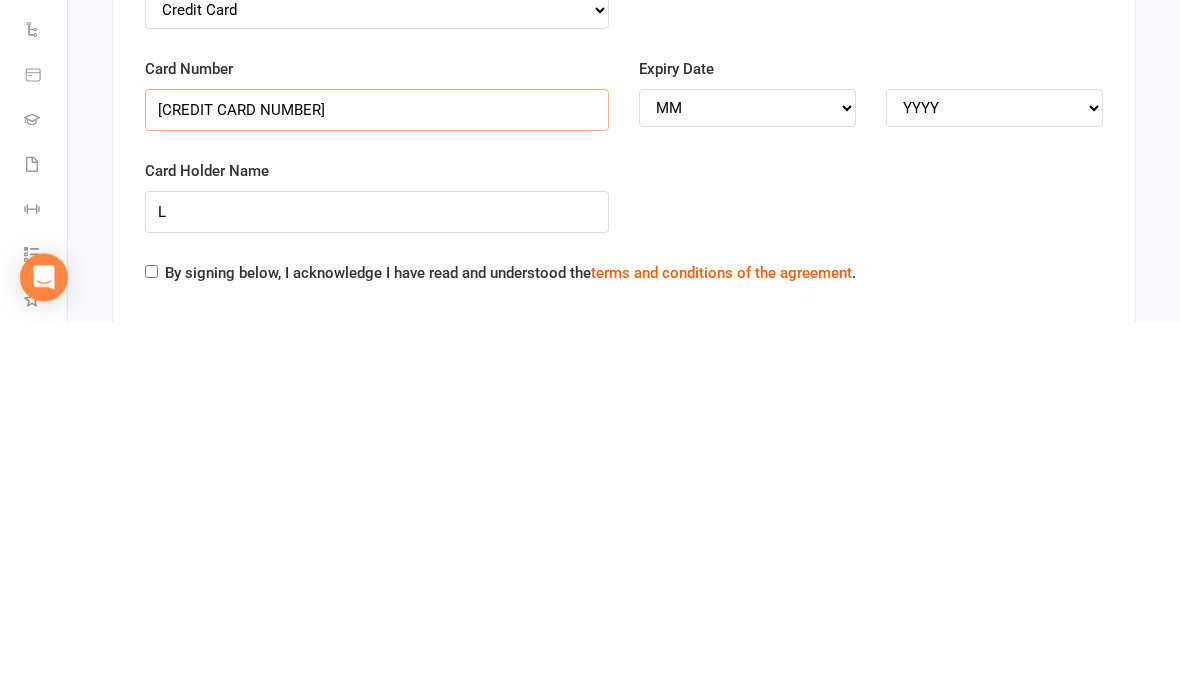 type on "[CREDIT CARD NUMBER]" 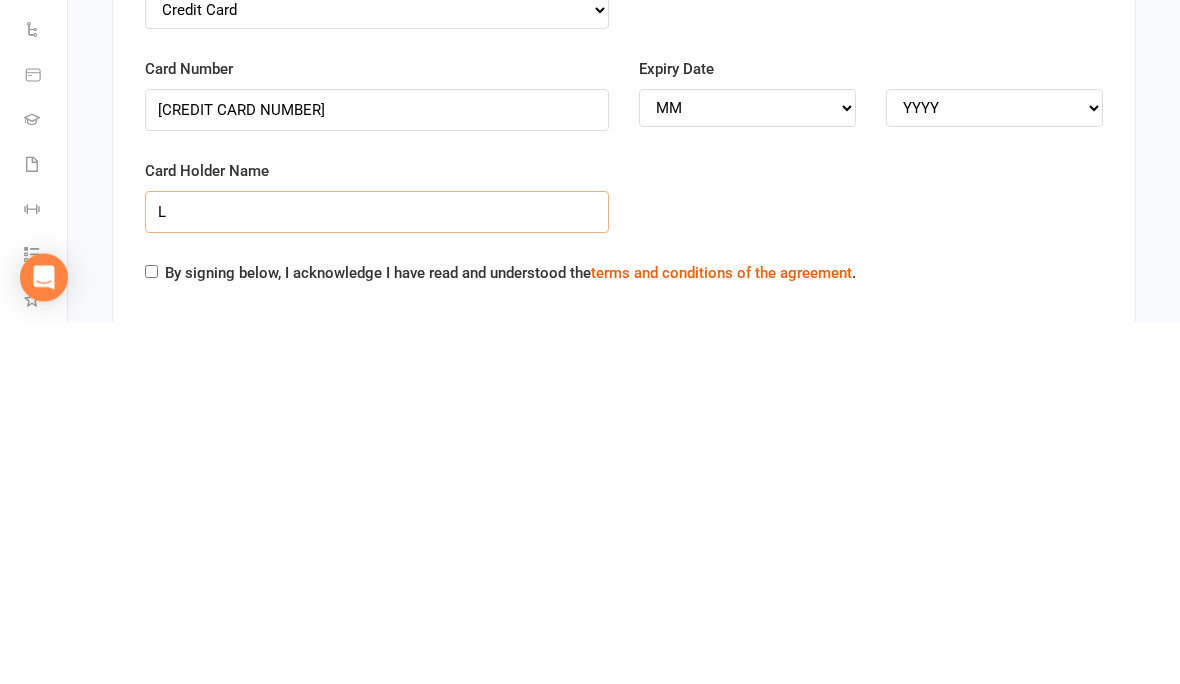 click on "L" at bounding box center [377, 575] 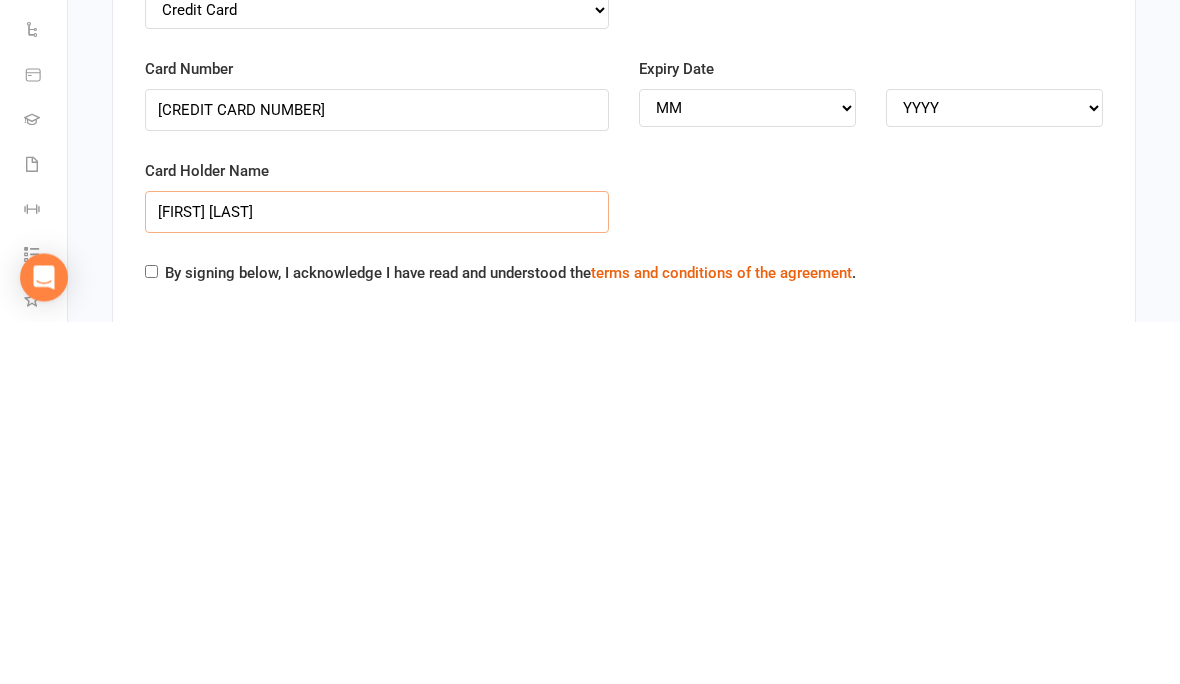 click on "[FIRST] [LAST]" at bounding box center (377, 575) 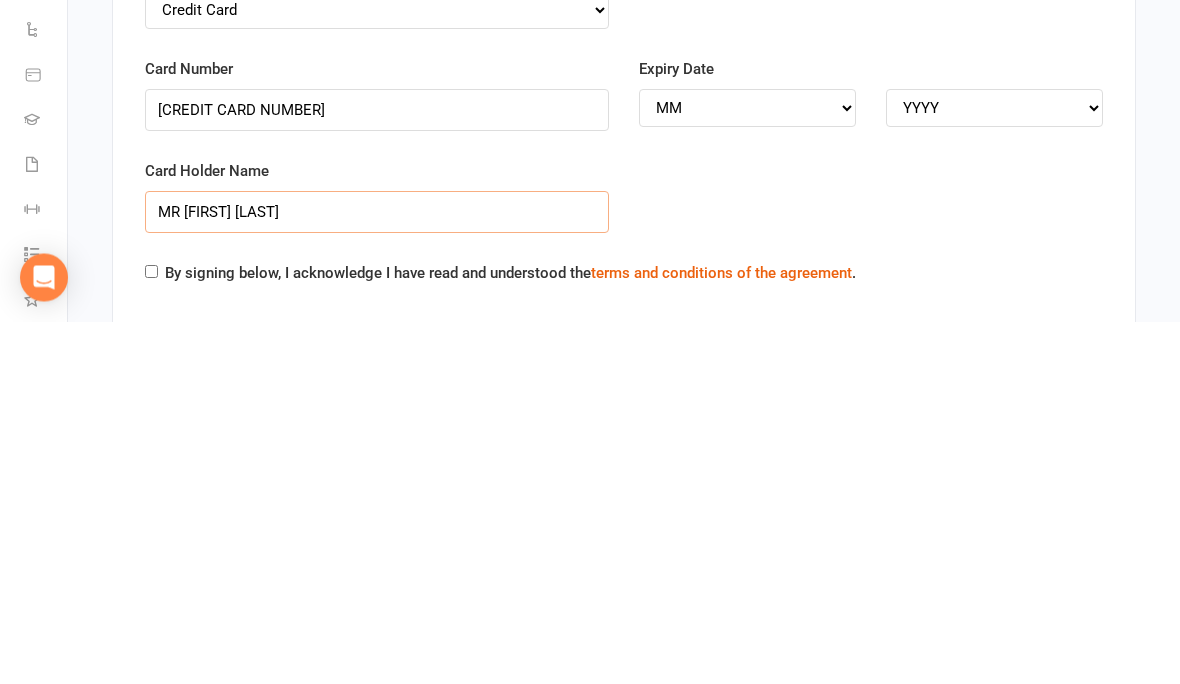 type on "MR [FIRST] [LAST]" 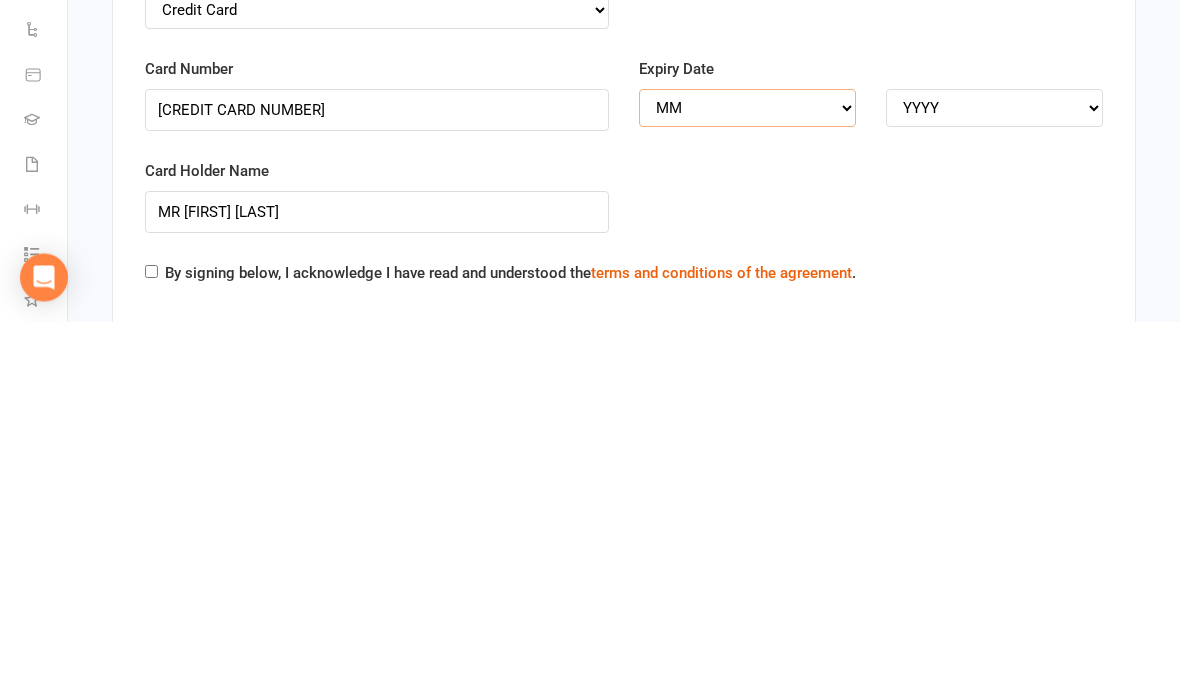 click on "MM 01 02 03 04 05 06 07 08 09 10 11 12" at bounding box center (747, 471) 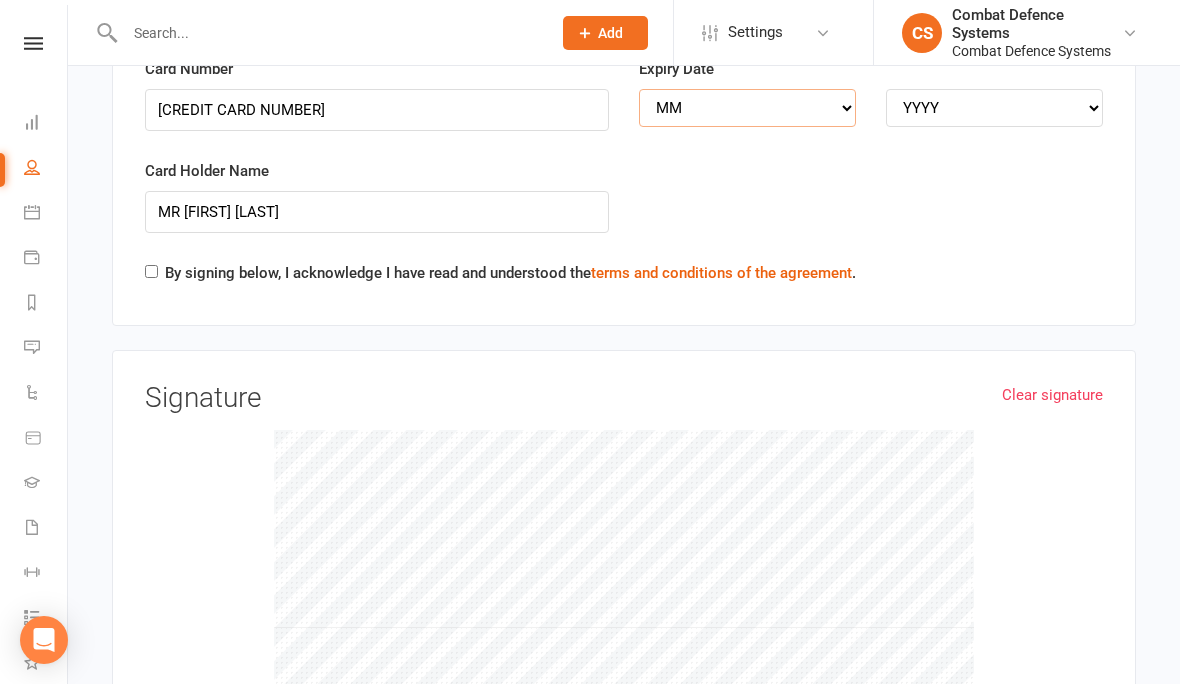 select on "07" 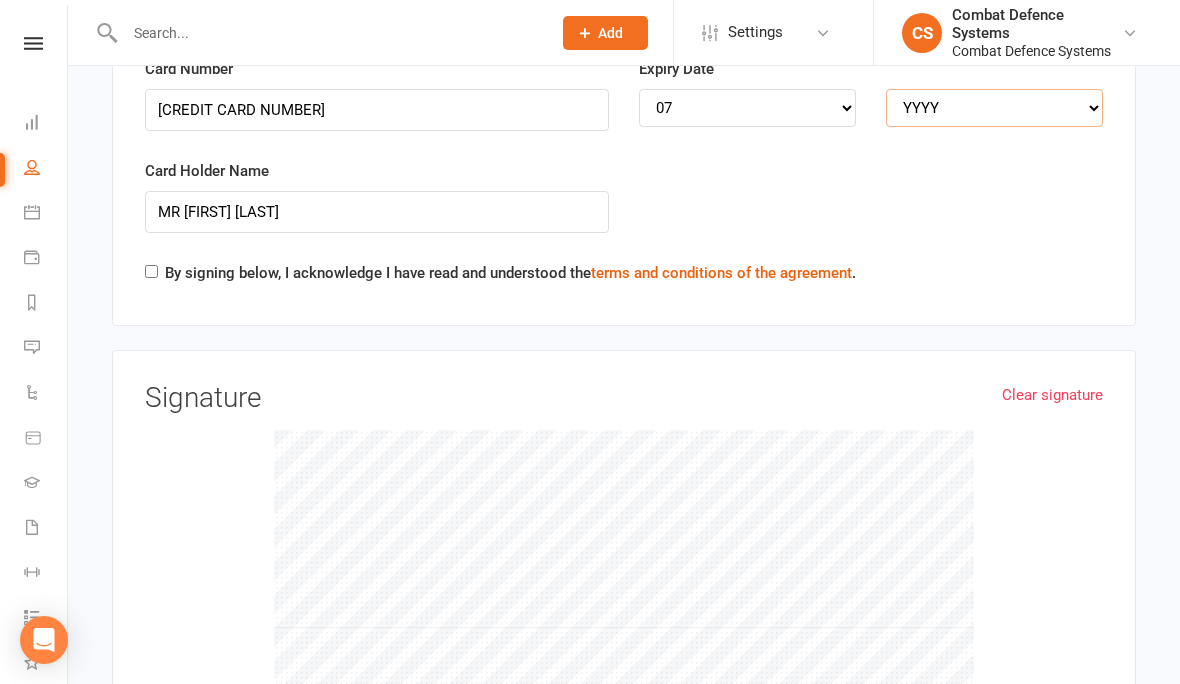 click on "YYYY 2025 2026 2027 2028 2029 2030 2031 2032 2033 2034" at bounding box center [994, 108] 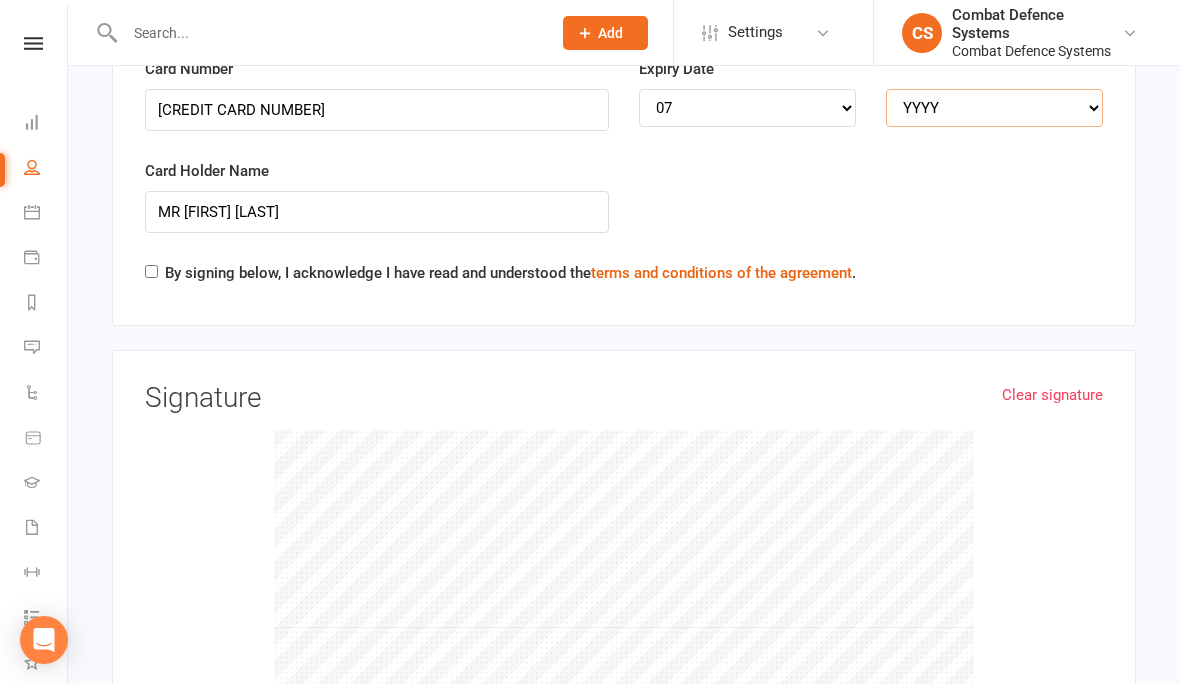 select on "2028" 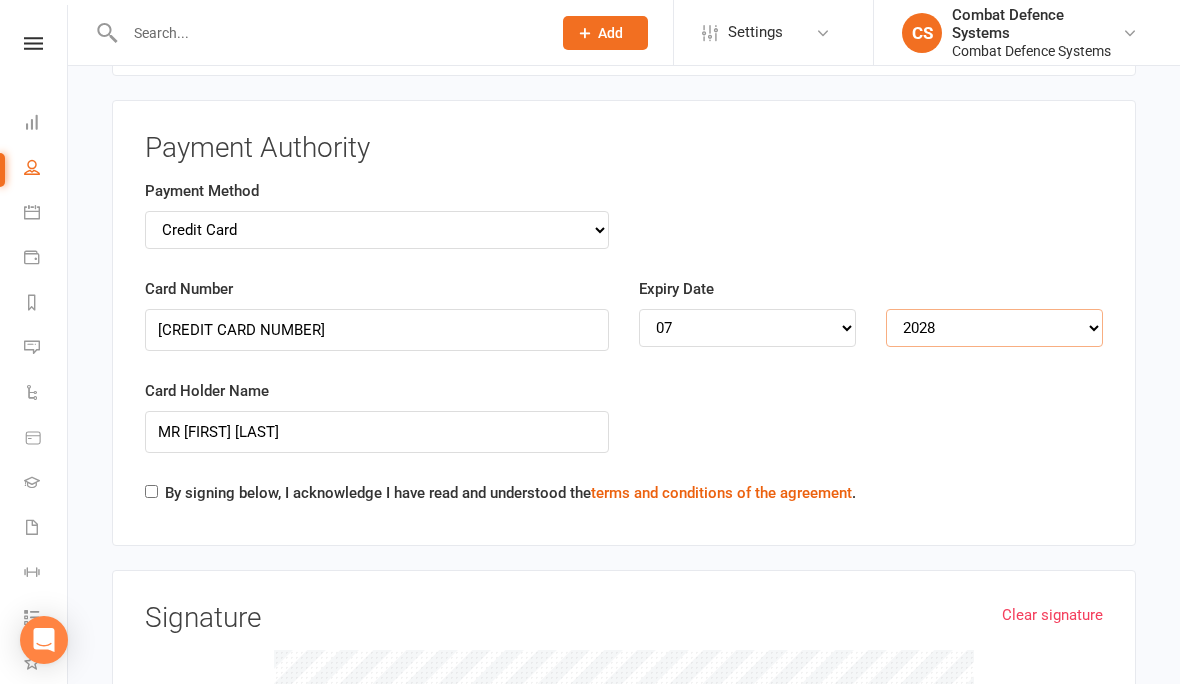 scroll, scrollTop: 2633, scrollLeft: 0, axis: vertical 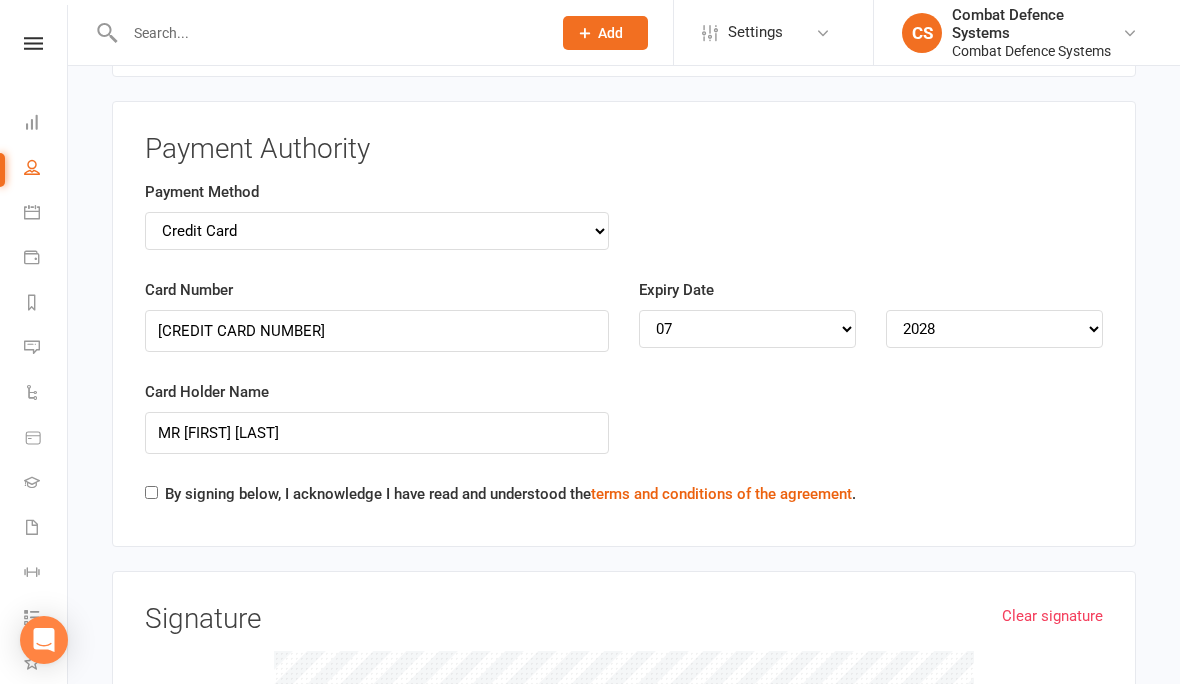 click on "By signing below, I acknowledge I have read and understood the  terms and conditions of the agreement ." at bounding box center (151, 492) 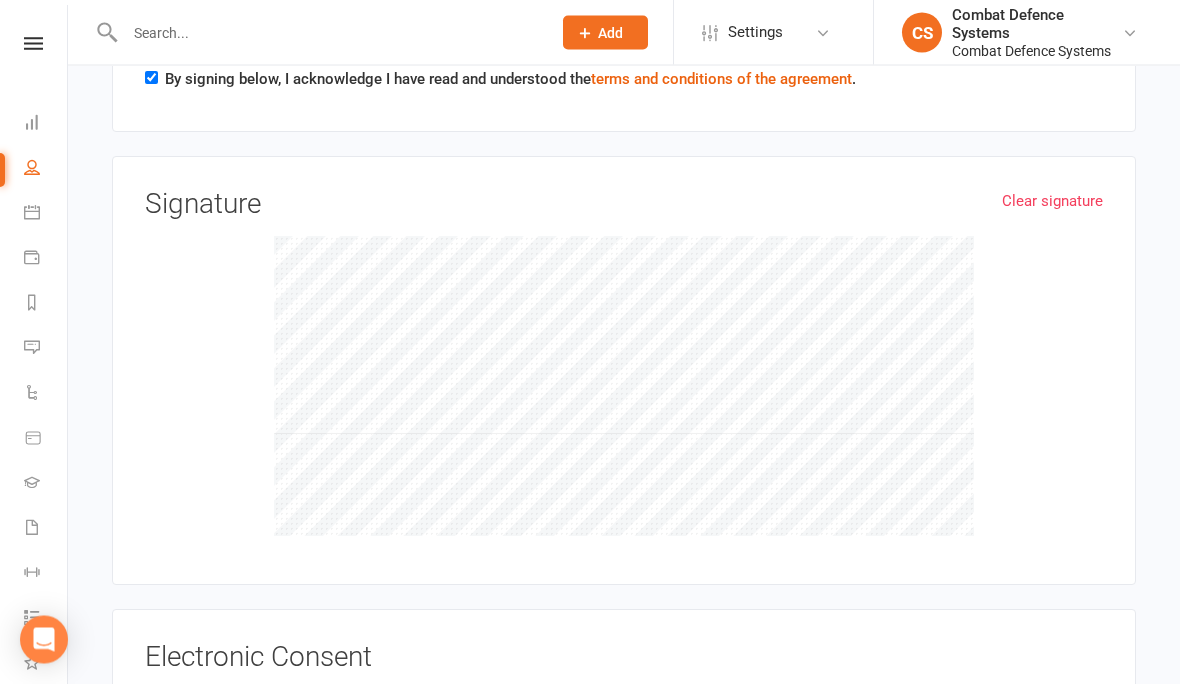 scroll, scrollTop: 3249, scrollLeft: 0, axis: vertical 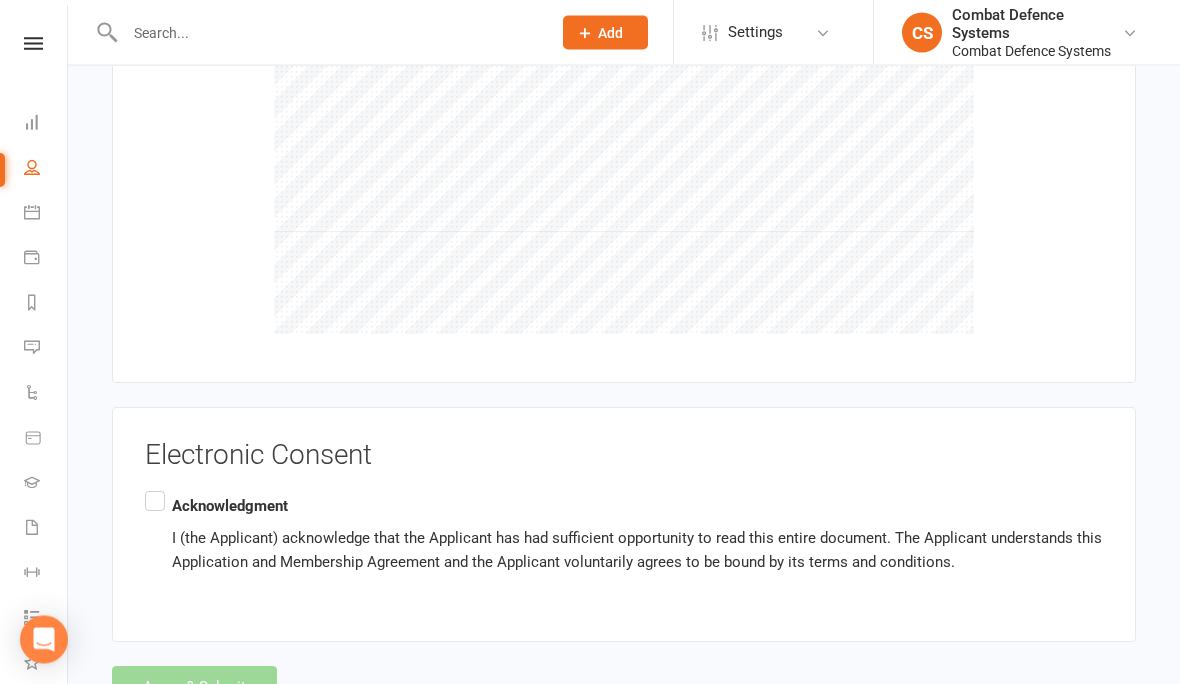 click on "Acknowledgment    I (the Applicant) acknowledge that the Applicant has had sufficient opportunity to read this entire document. The Applicant understands this Application and Membership Agreement and the Applicant voluntarily agrees to be bound by its terms and conditions." at bounding box center [624, 535] 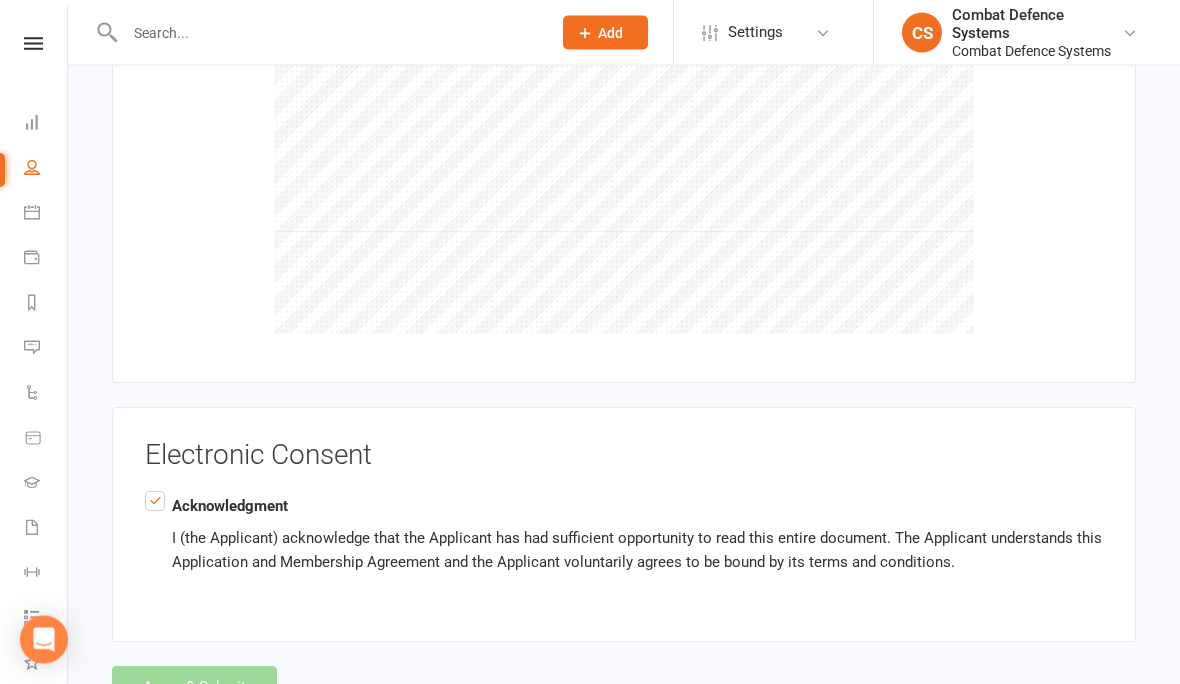 scroll, scrollTop: 3249, scrollLeft: 0, axis: vertical 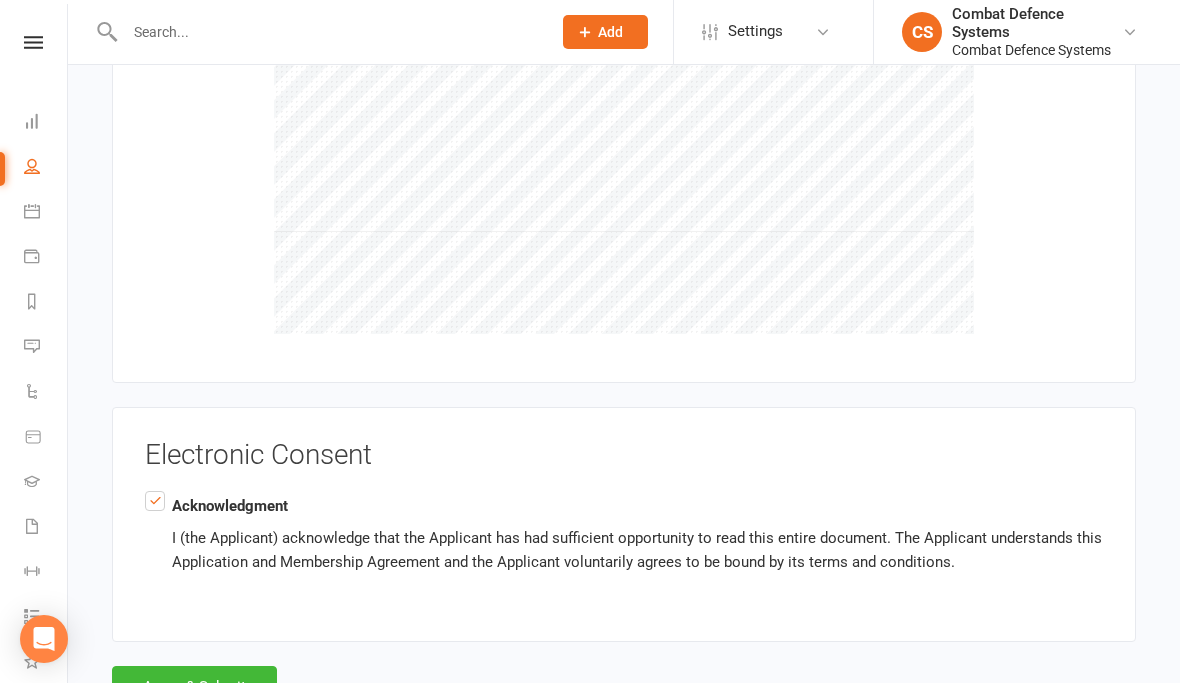 click on "Agree & Submit" at bounding box center [194, 688] 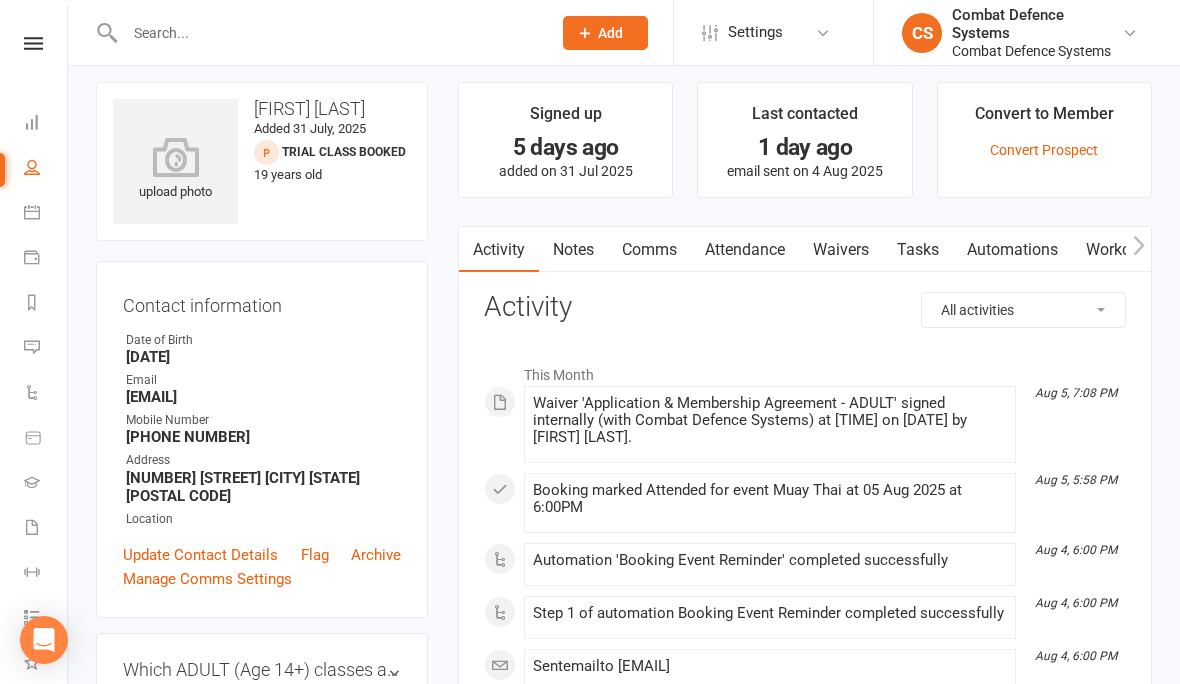 scroll, scrollTop: 0, scrollLeft: 0, axis: both 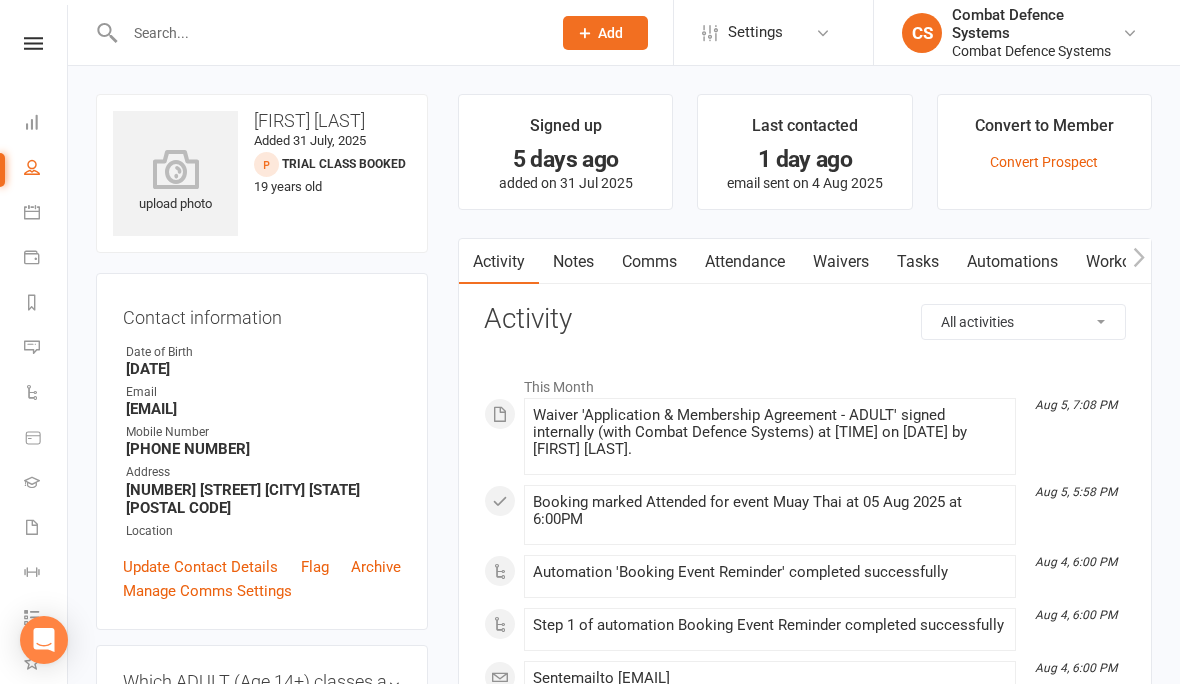 click at bounding box center (32, 527) 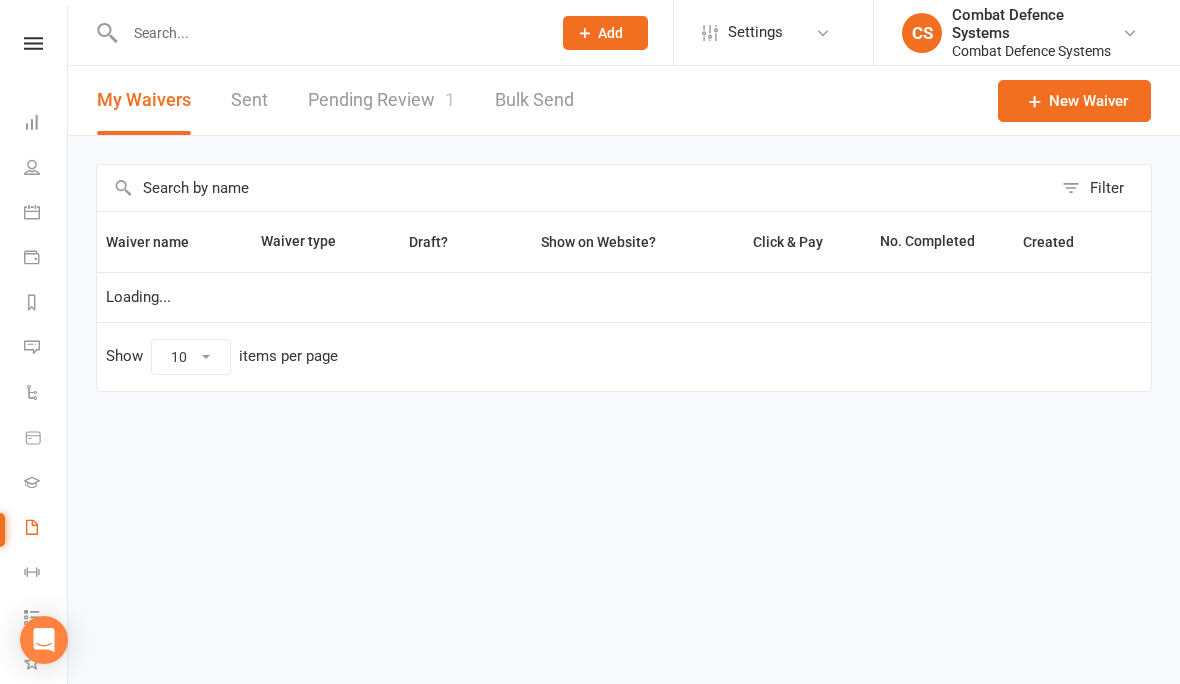 select on "25" 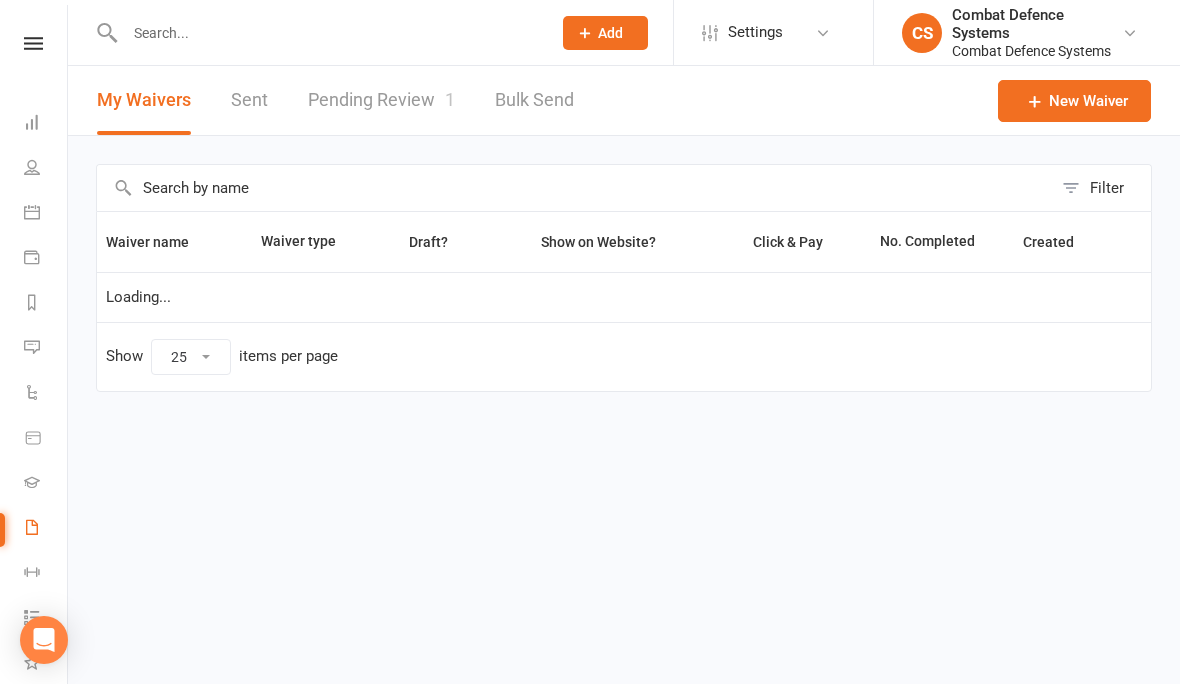 click on "Prospect
Member
Non-attending contact
Class / event
Appointment
Grading event
Task
Membership plan
Bulk message
Add
Settings Membership Plans Event Templates Appointment Types Mobile App  Website Image Library Customize Contacts Bulk Imports Access Control Users Account Profile Clubworx API CS Combat Defence Systems Combat Defence Systems My profile My subscription Help Terms & conditions  Privacy policy  Sign out Clubworx Dashboard People Calendar Payments Reports Messages   Automations   Product Sales Gradings   Waivers   1 Workouts   Tasks   What's New Check-in Kiosk modes General attendance Roll call Class check-in Signed in successfully. × × Waiver signed successfully × × My Waivers Sent Pending Review 1 Bulk Send New Waiver Show" at bounding box center [590, 238] 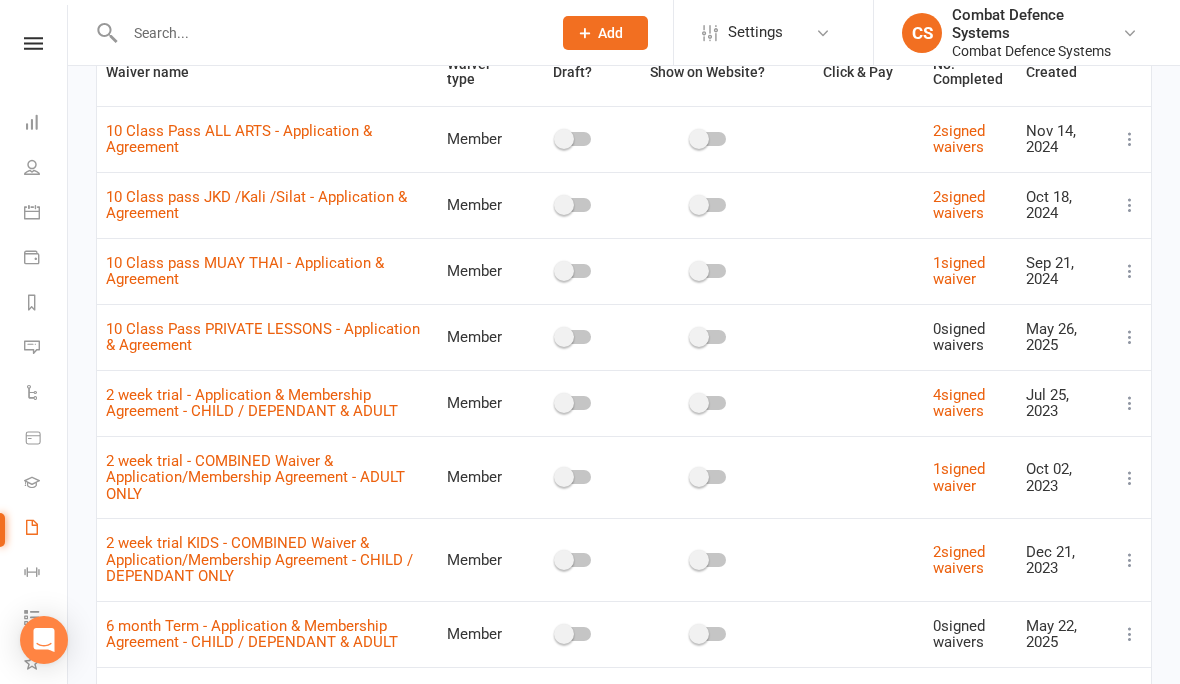 scroll, scrollTop: 0, scrollLeft: 0, axis: both 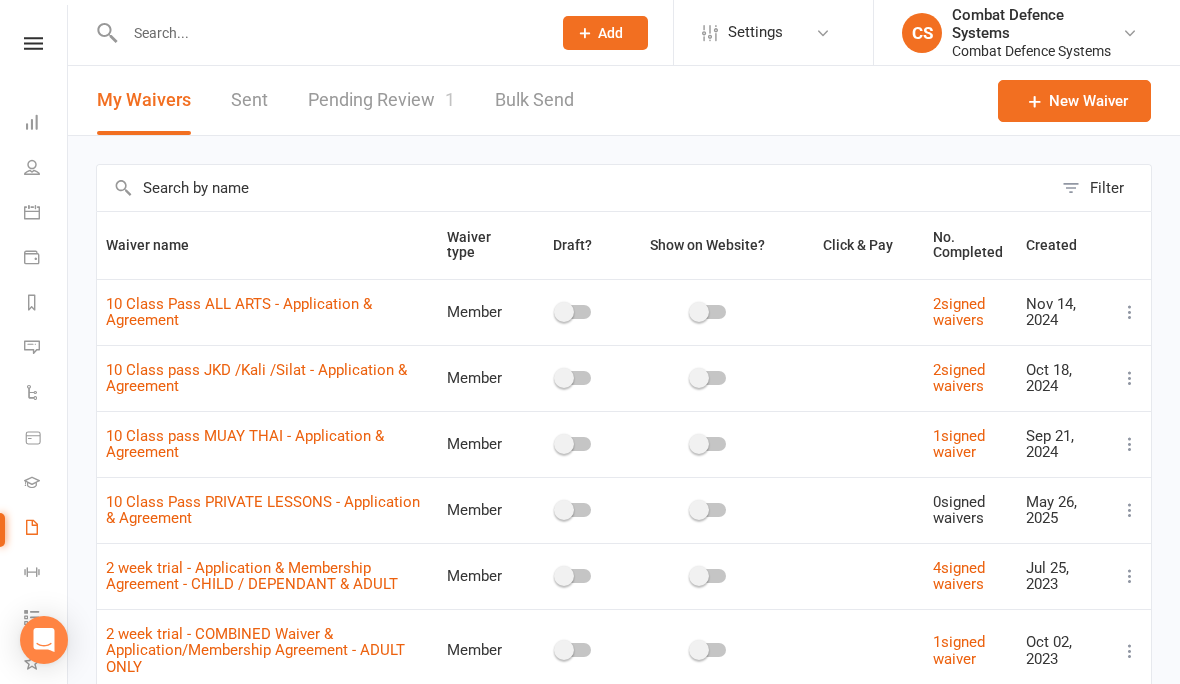 click on "Pending Review 1" at bounding box center [381, 100] 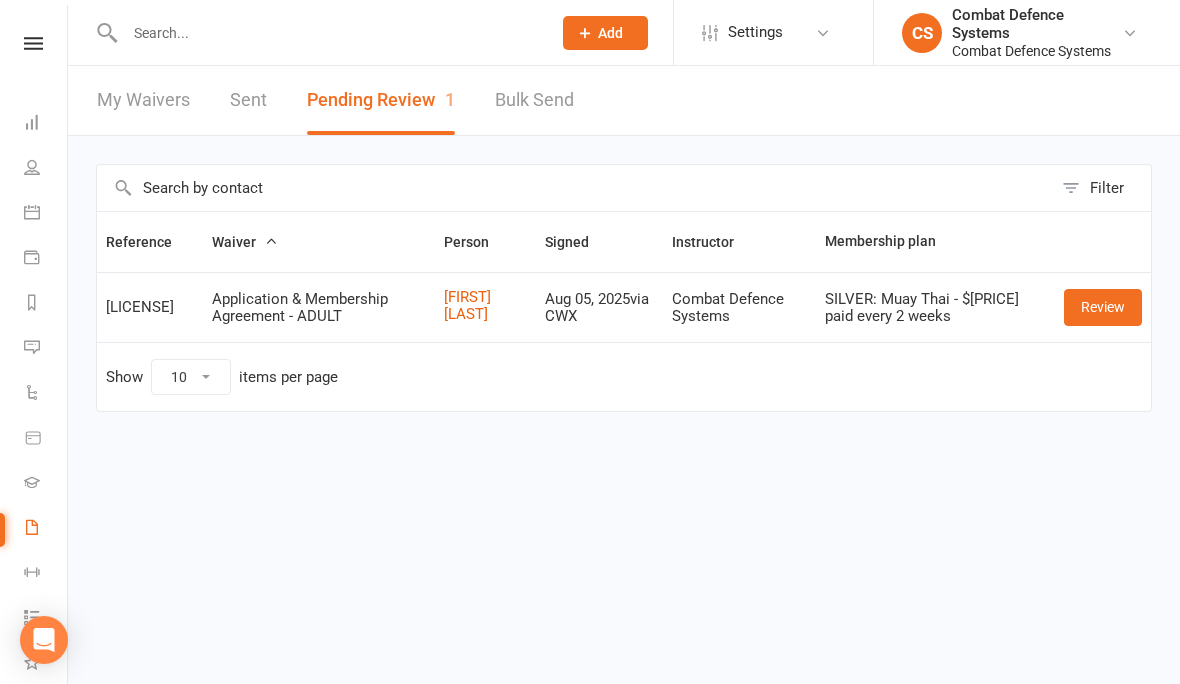click on "Pending Review 1" at bounding box center (381, 100) 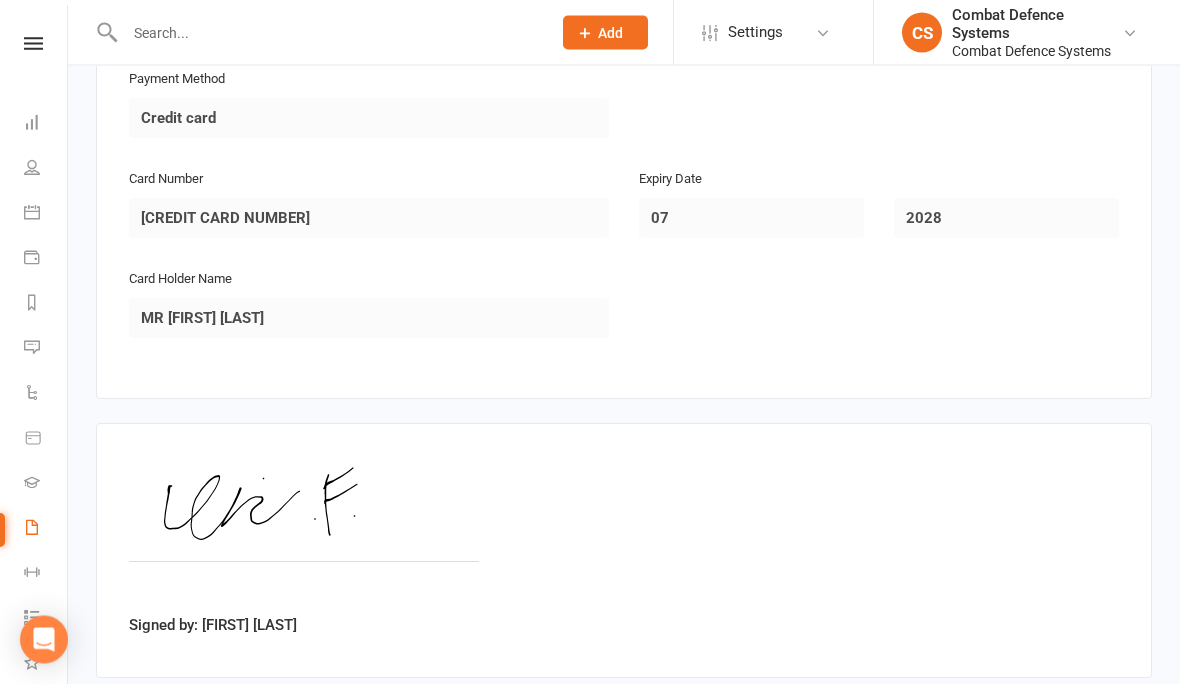 scroll, scrollTop: 1855, scrollLeft: 0, axis: vertical 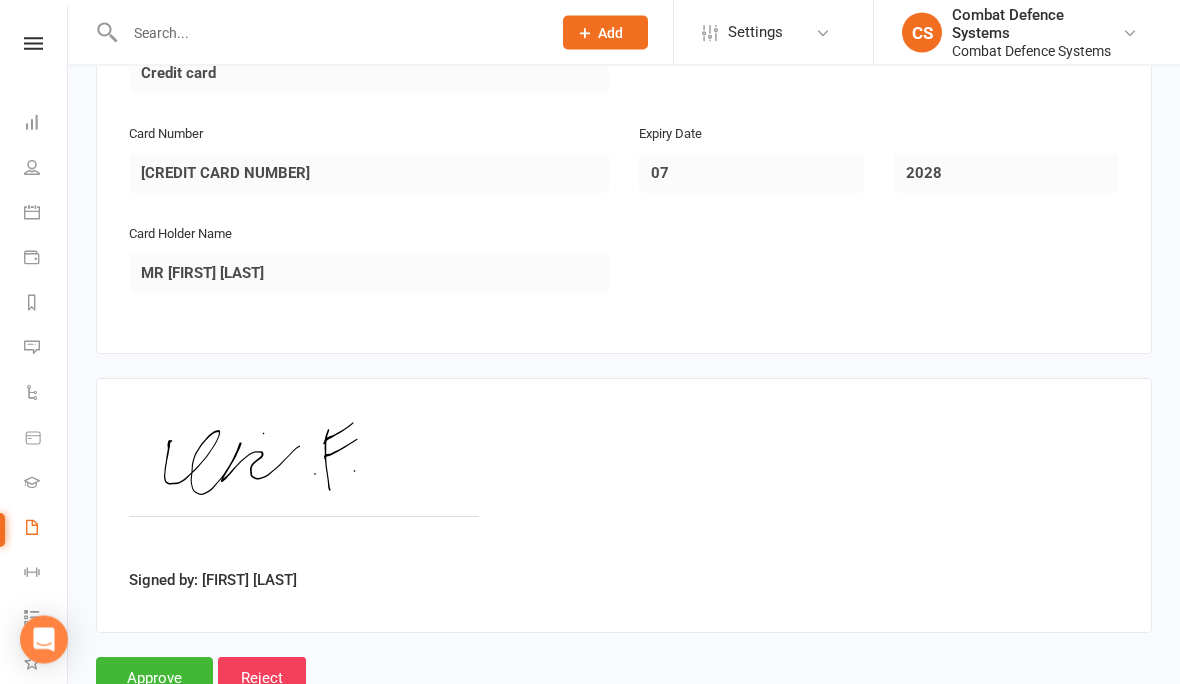 click on "Approve" at bounding box center (154, 679) 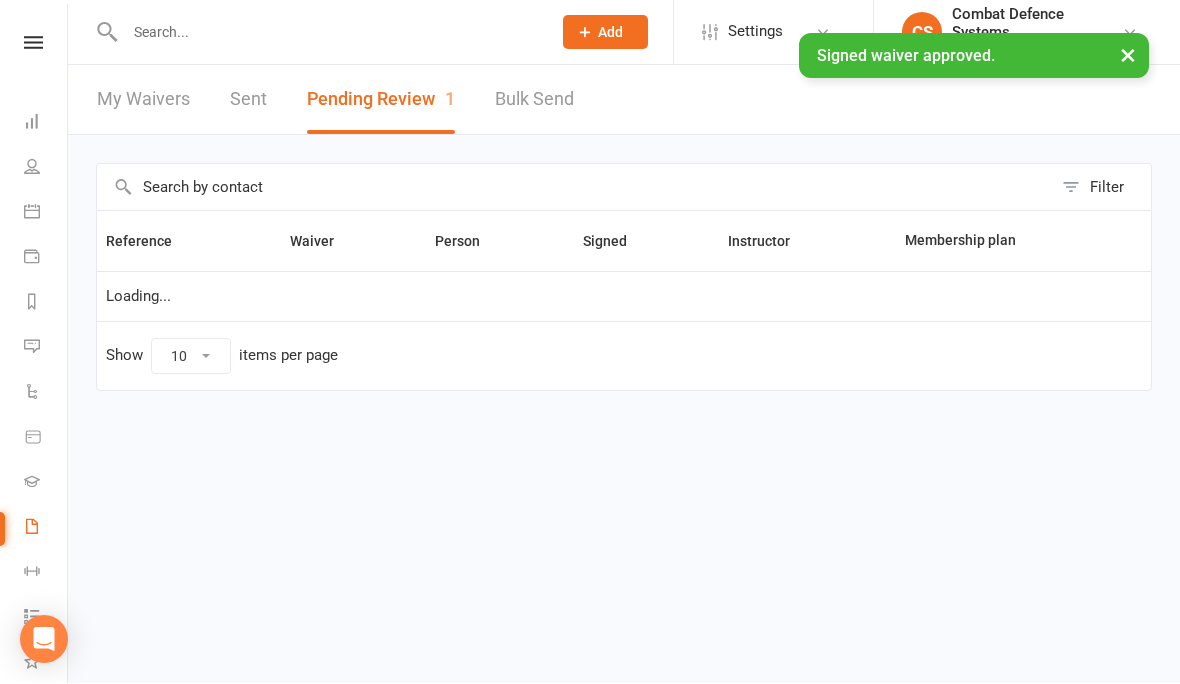 scroll, scrollTop: 0, scrollLeft: 0, axis: both 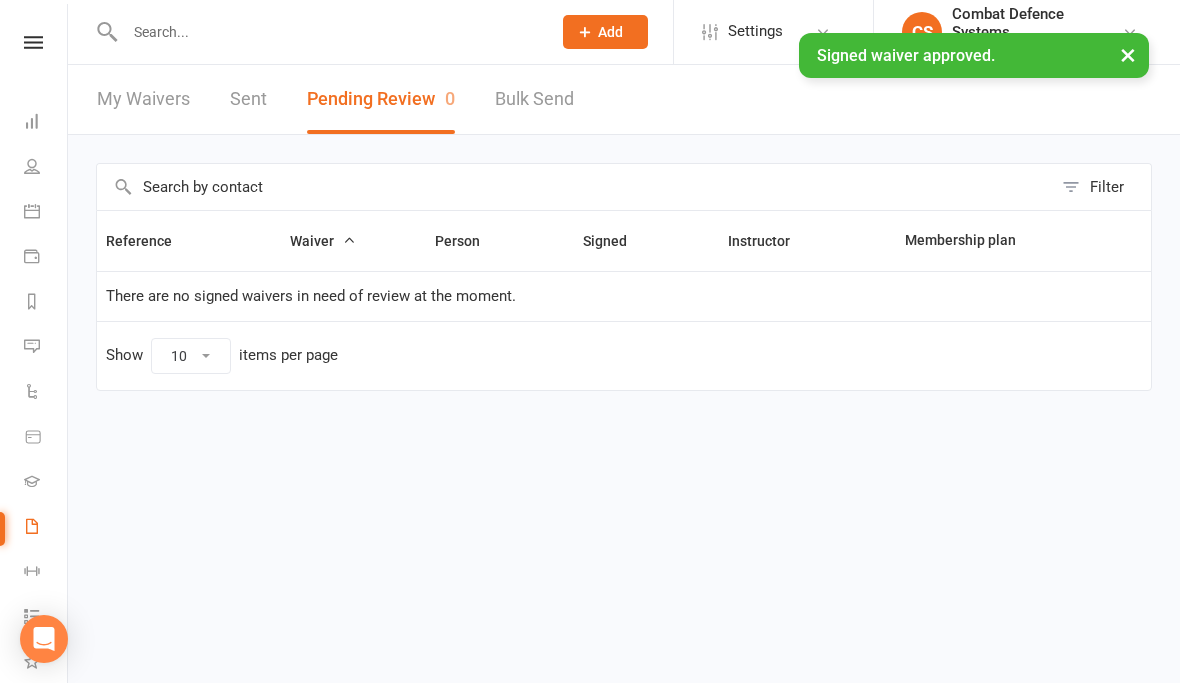 click at bounding box center (32, 212) 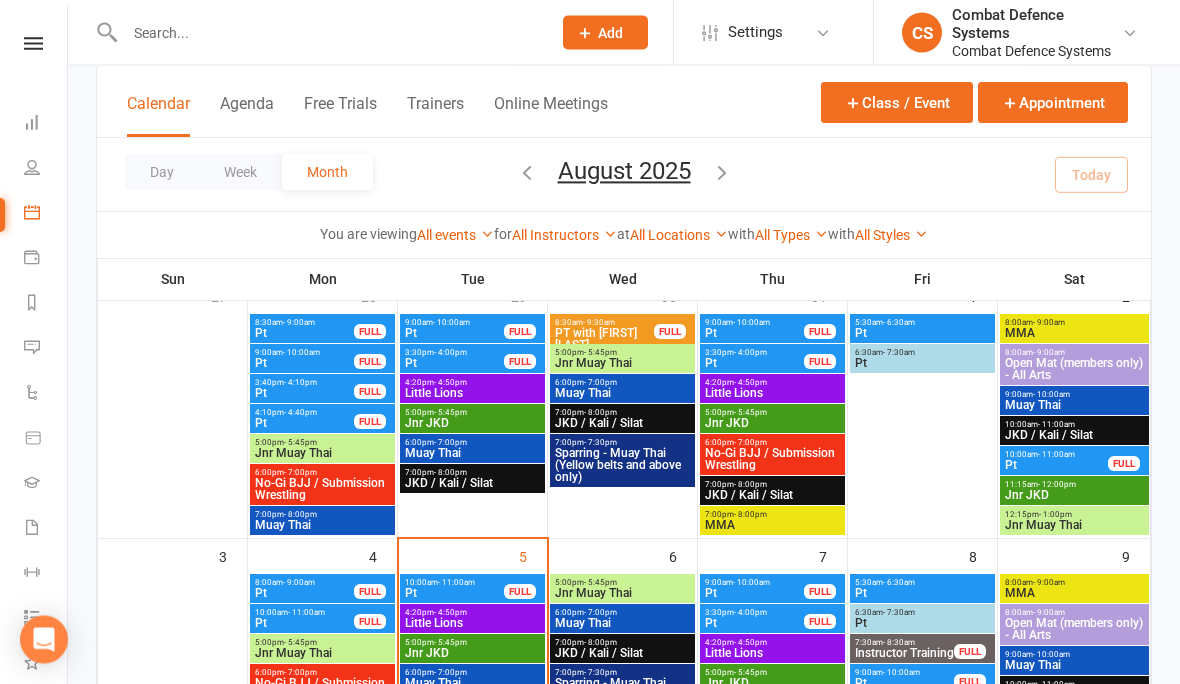 scroll, scrollTop: 147, scrollLeft: 0, axis: vertical 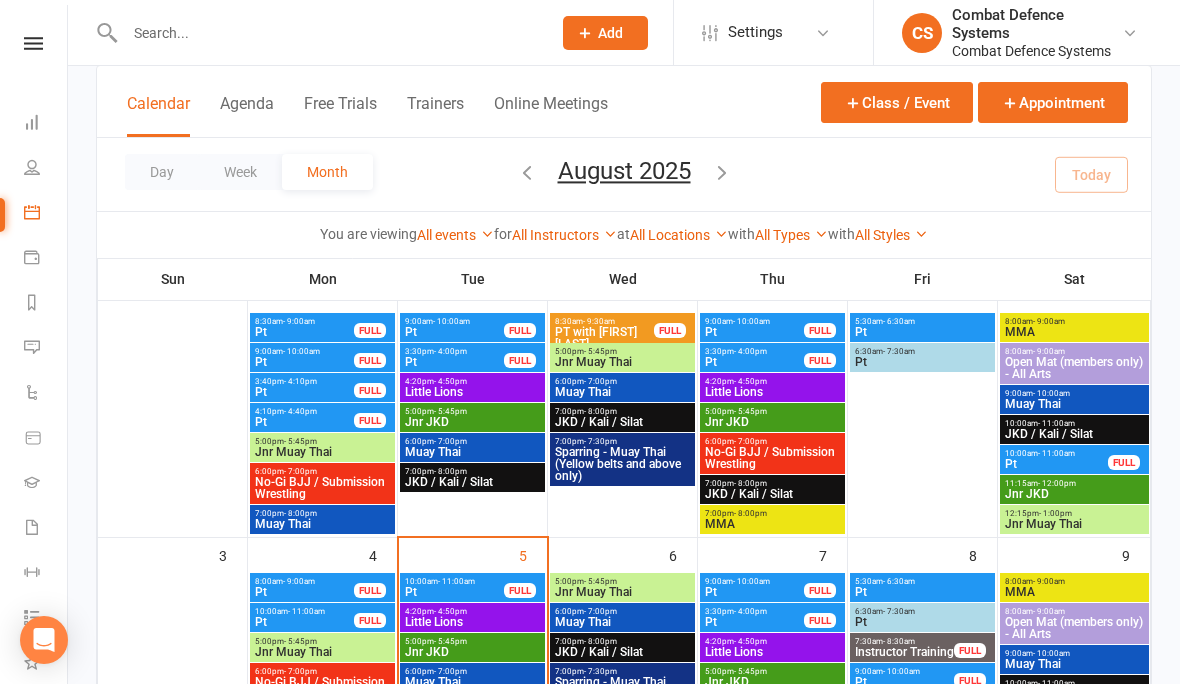 click on "6:00pm  - 7:00pm" at bounding box center [472, 441] 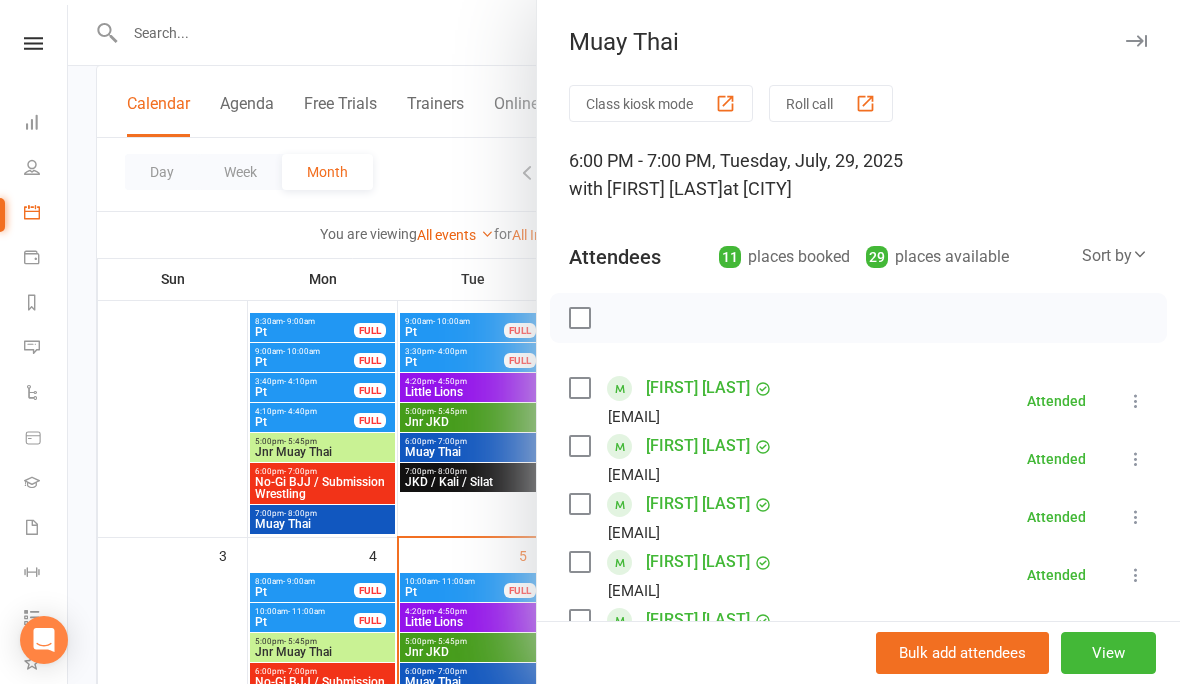 scroll, scrollTop: 0, scrollLeft: 0, axis: both 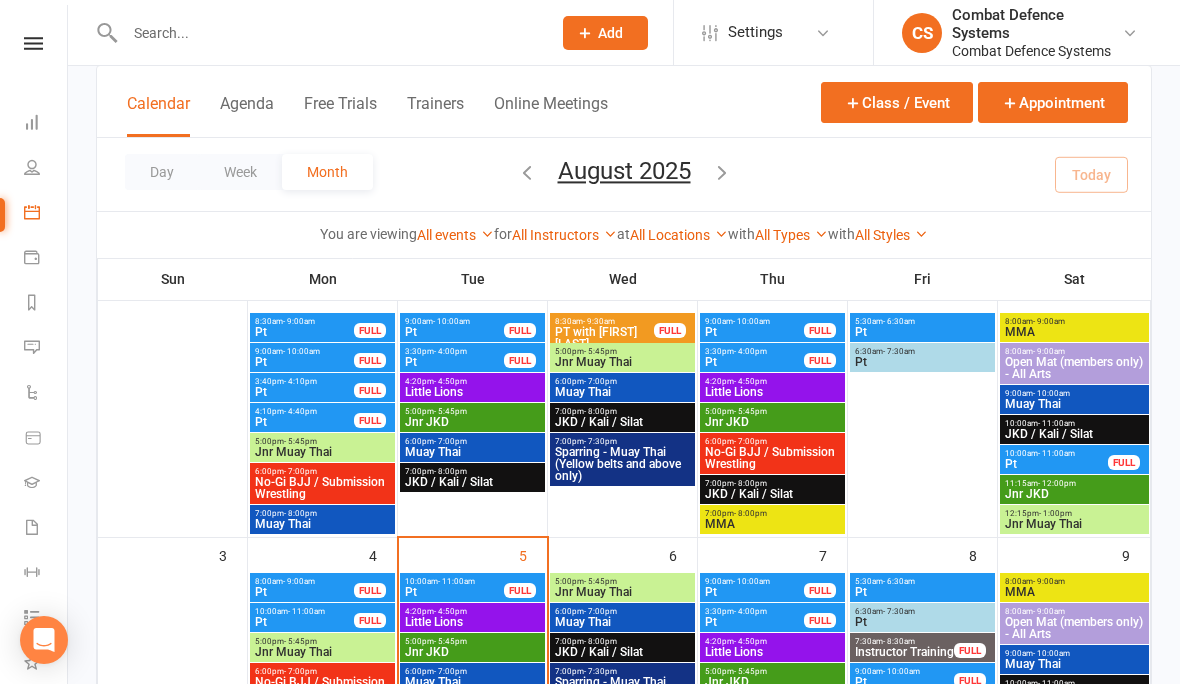 click on "No-Gi BJJ / Submission Wrestling" at bounding box center [772, 458] 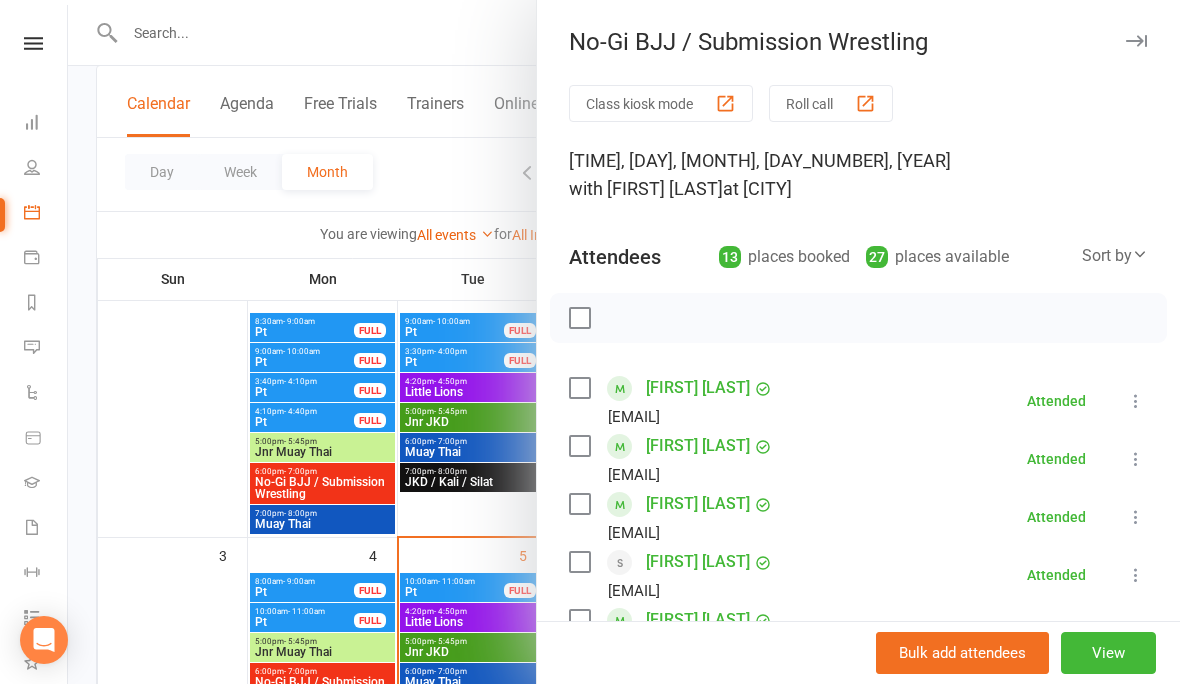 click at bounding box center (624, 342) 